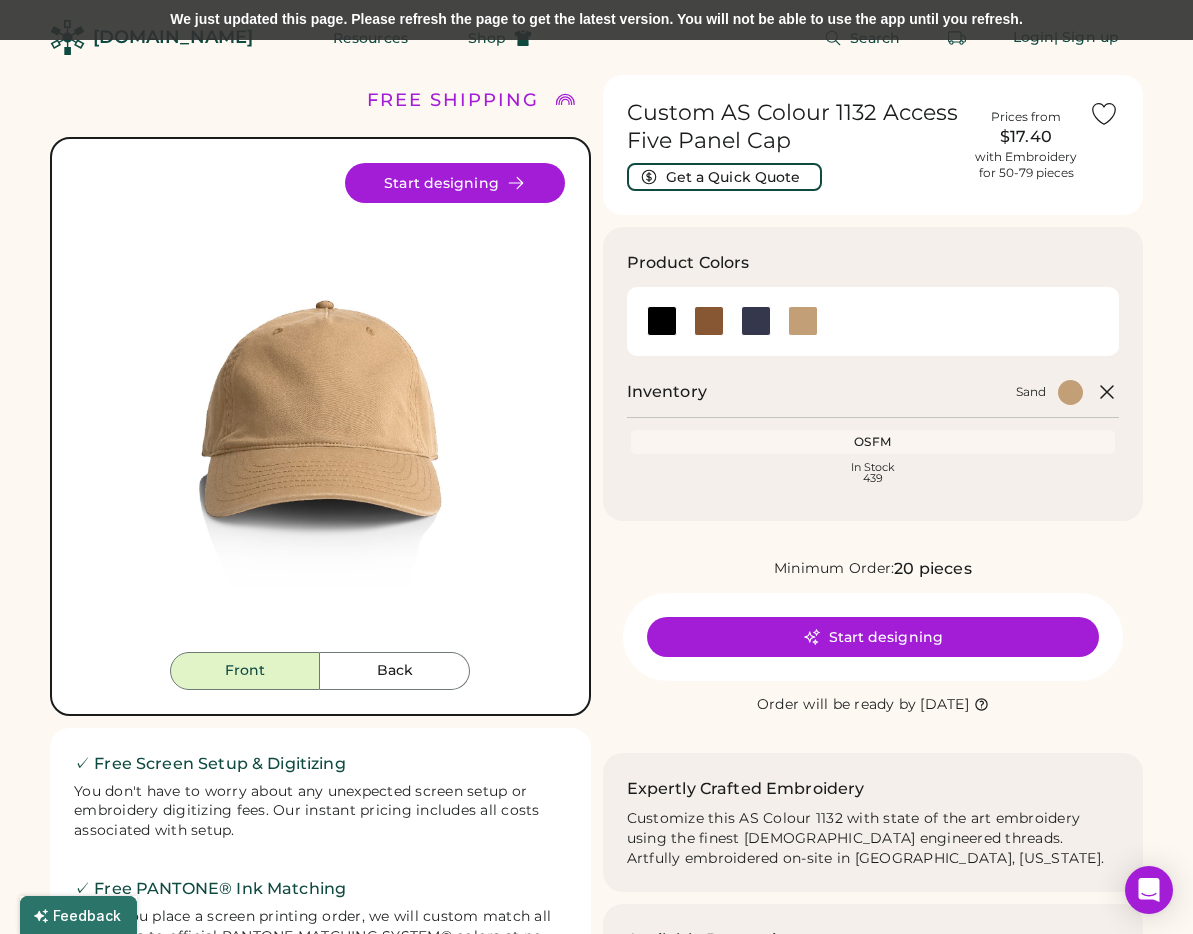 scroll, scrollTop: 0, scrollLeft: 0, axis: both 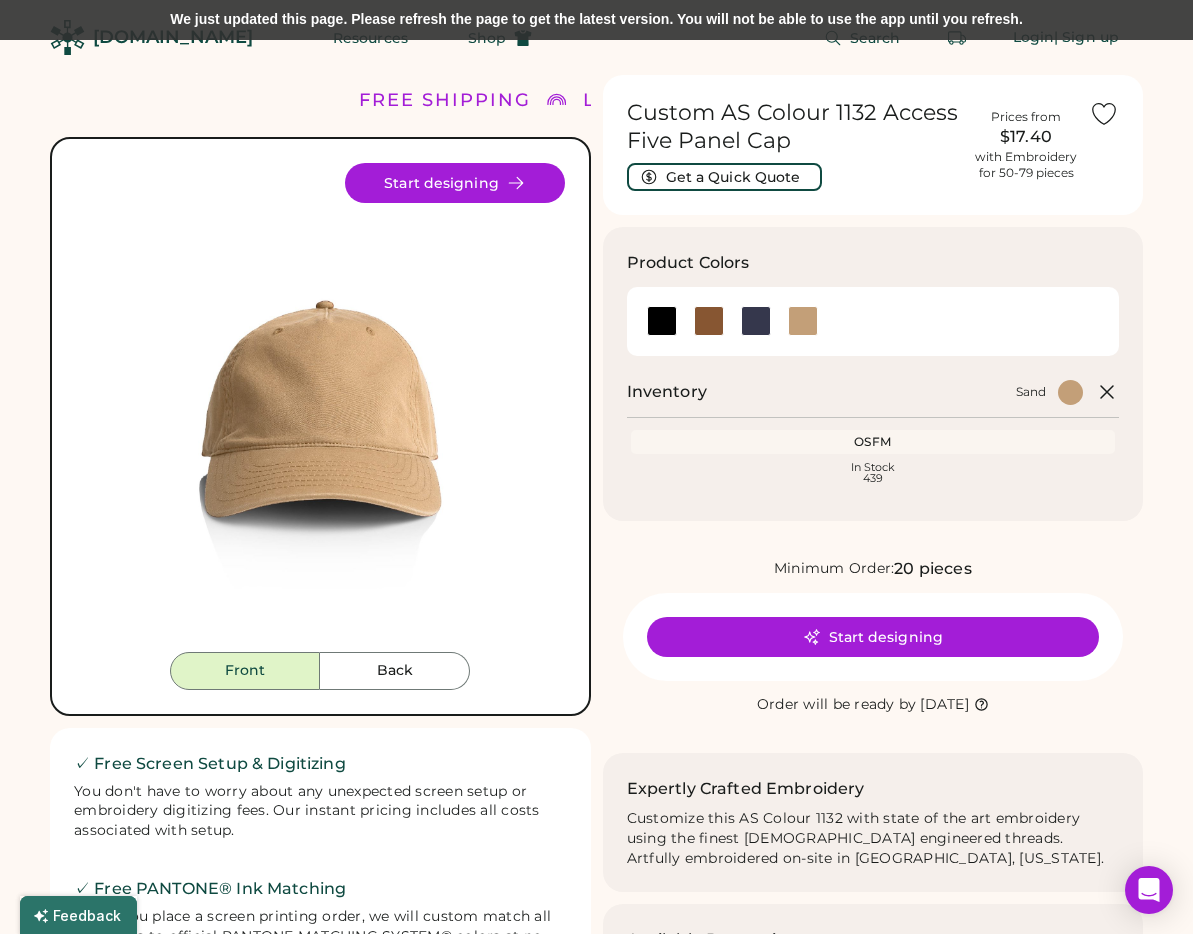 click on "Search    Login  | Sign up" 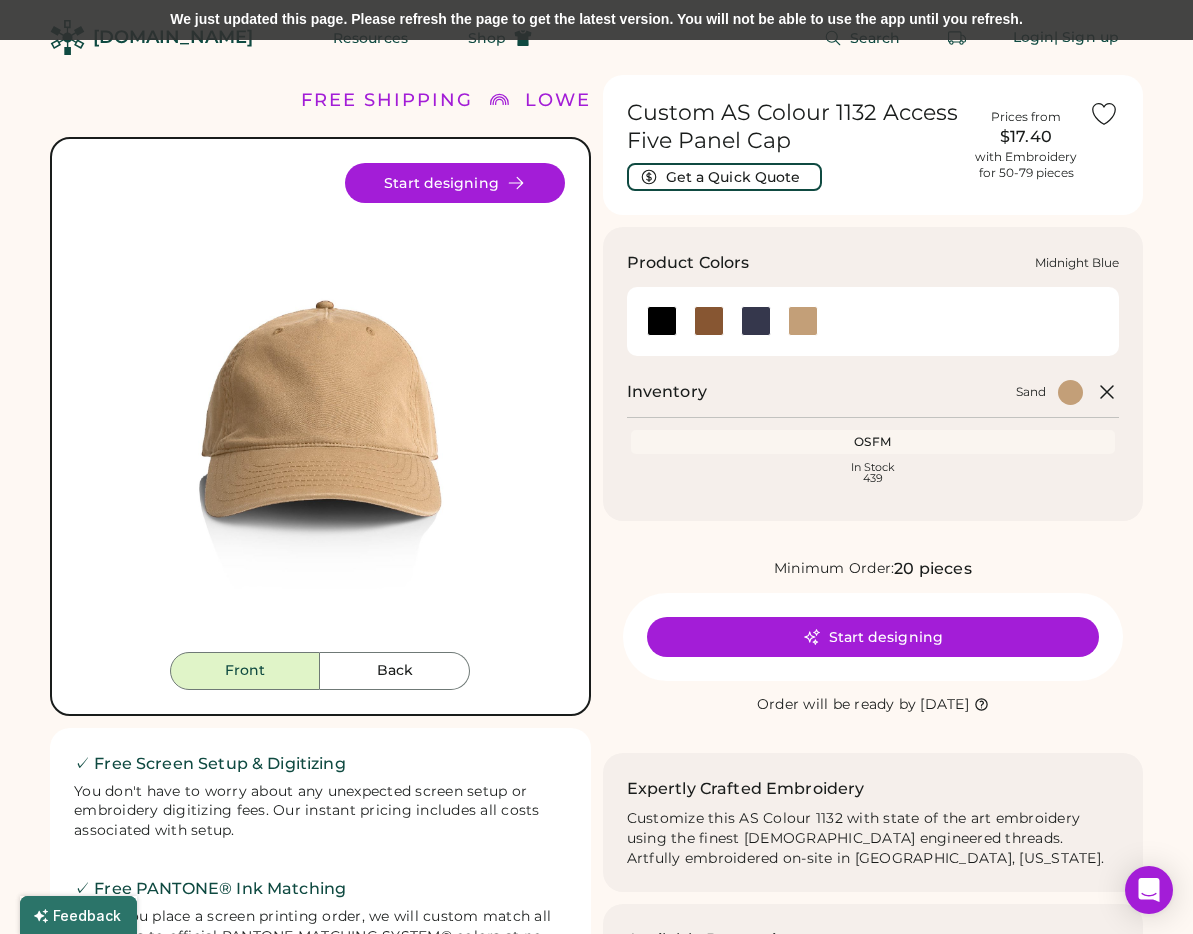 click at bounding box center (756, 321) 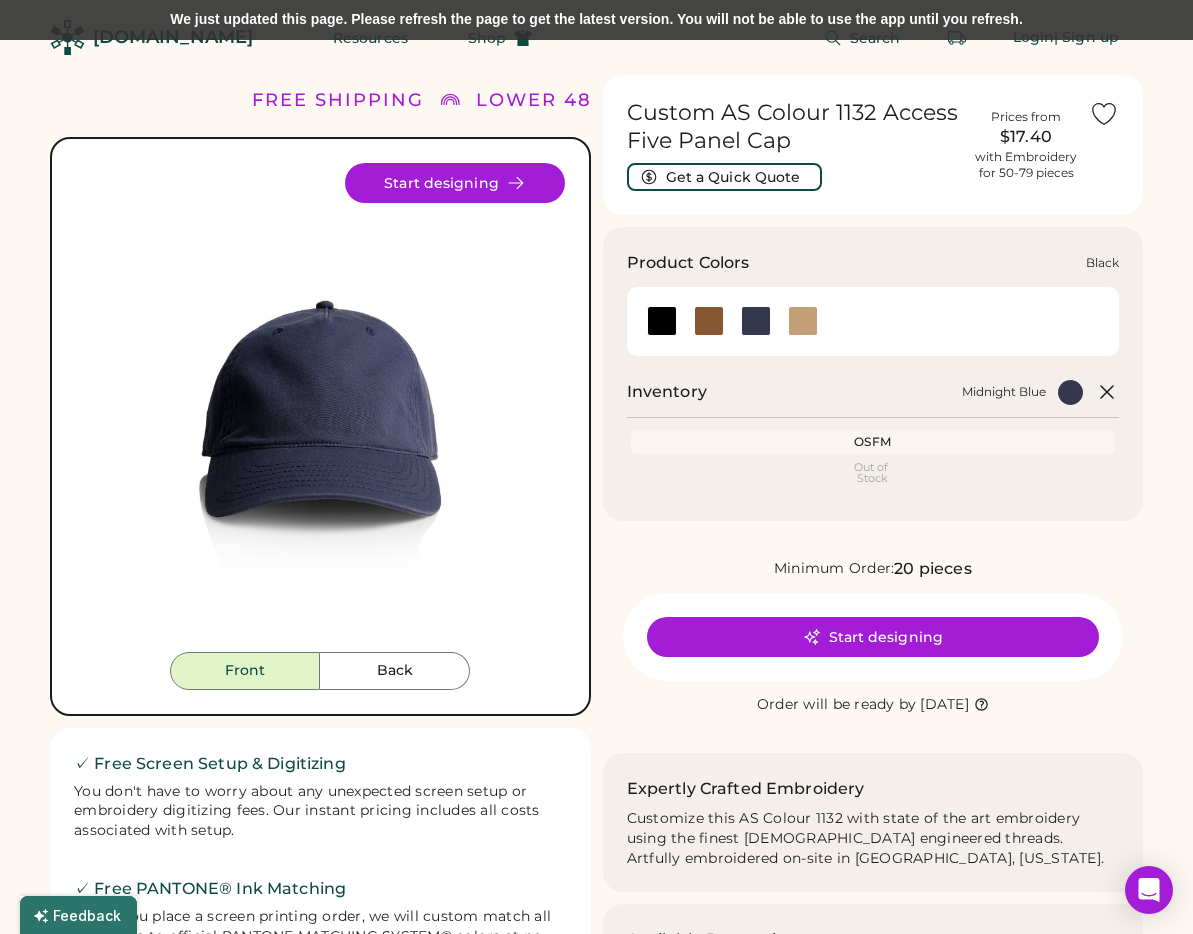 click at bounding box center (662, 321) 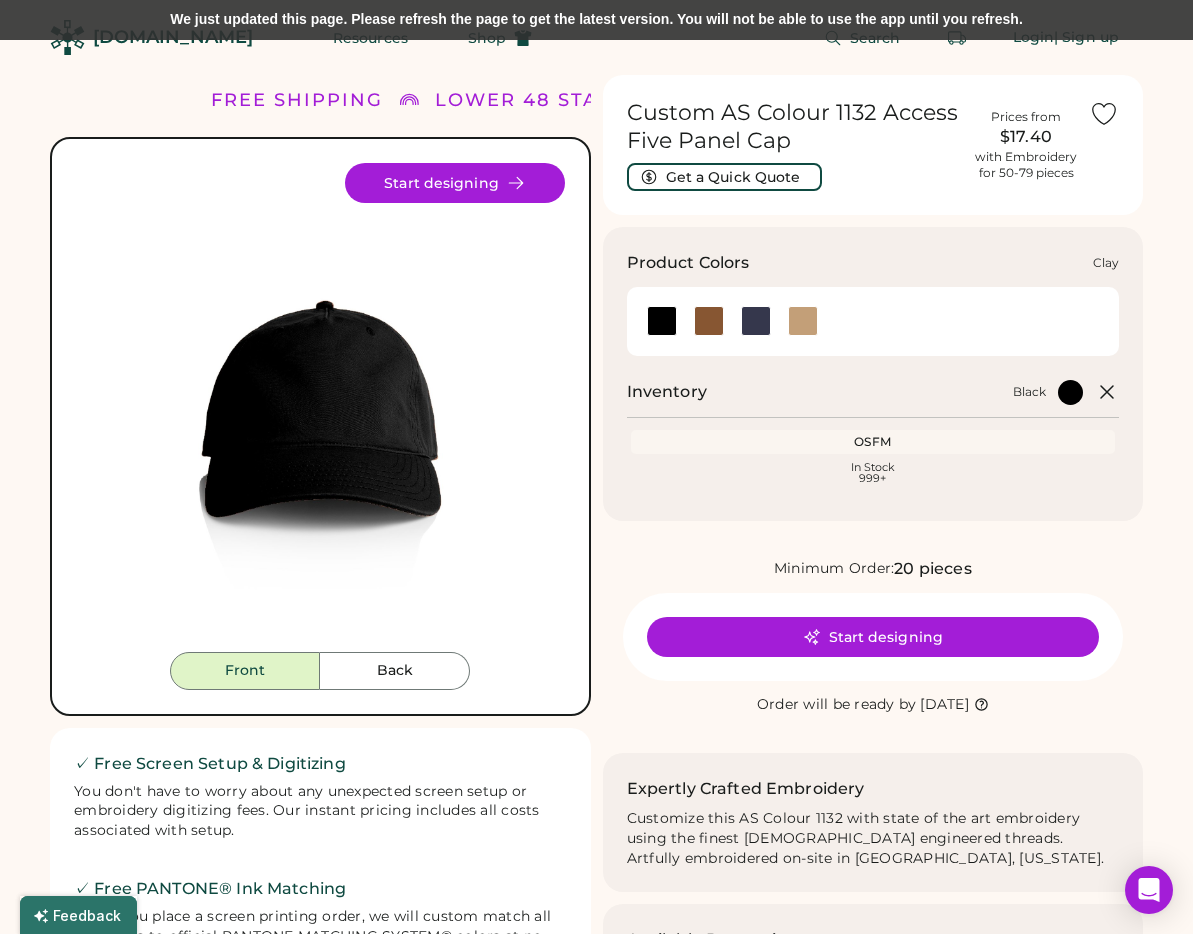 click at bounding box center [709, 321] 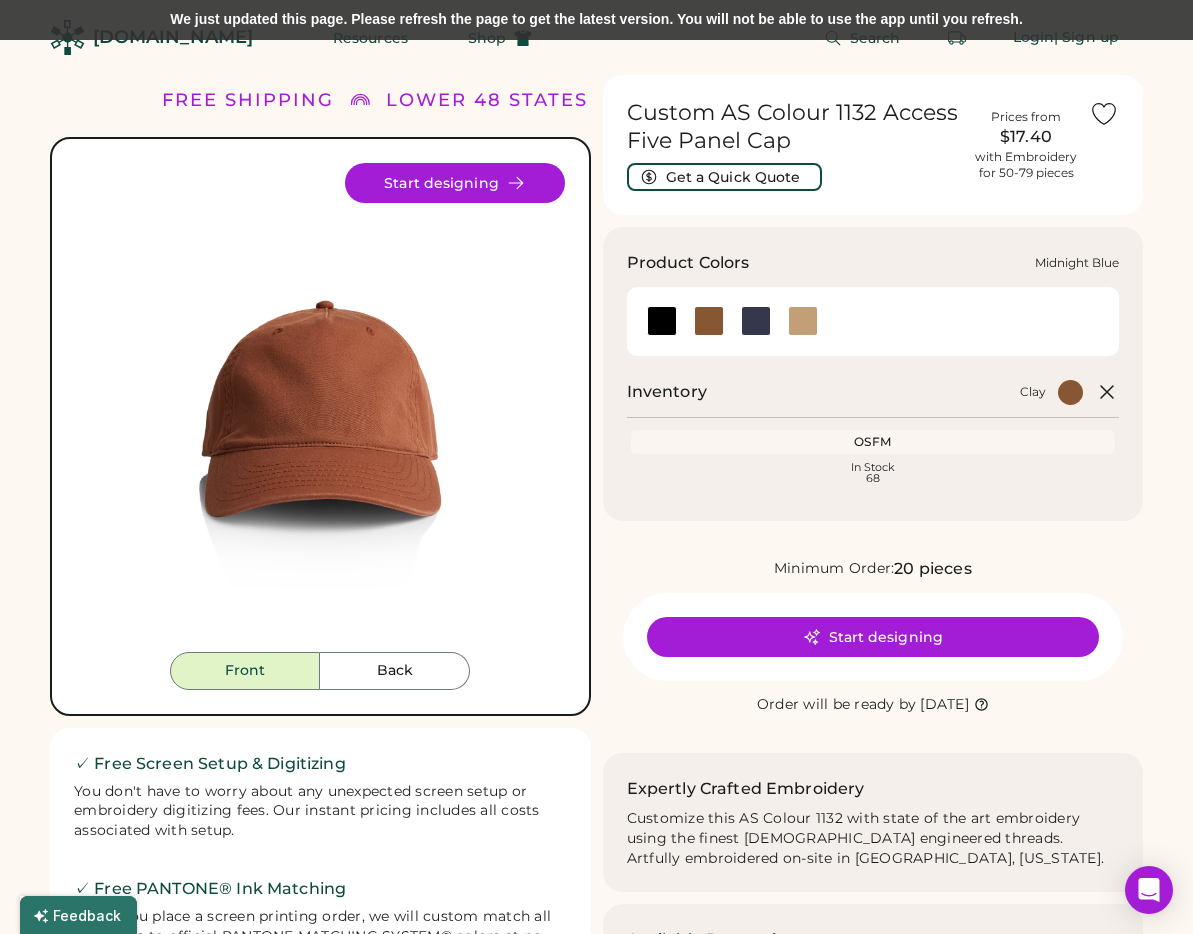 click at bounding box center (756, 321) 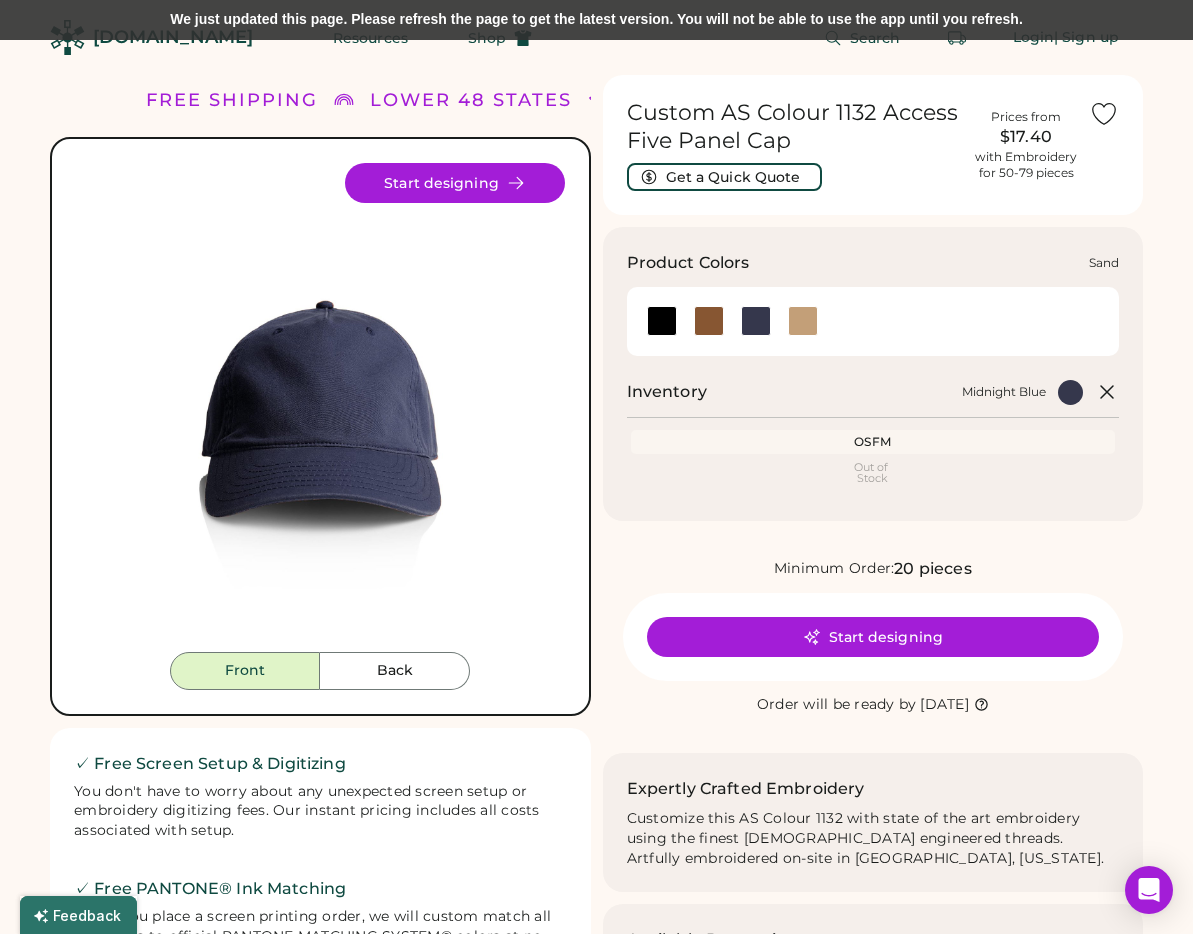 click at bounding box center (803, 321) 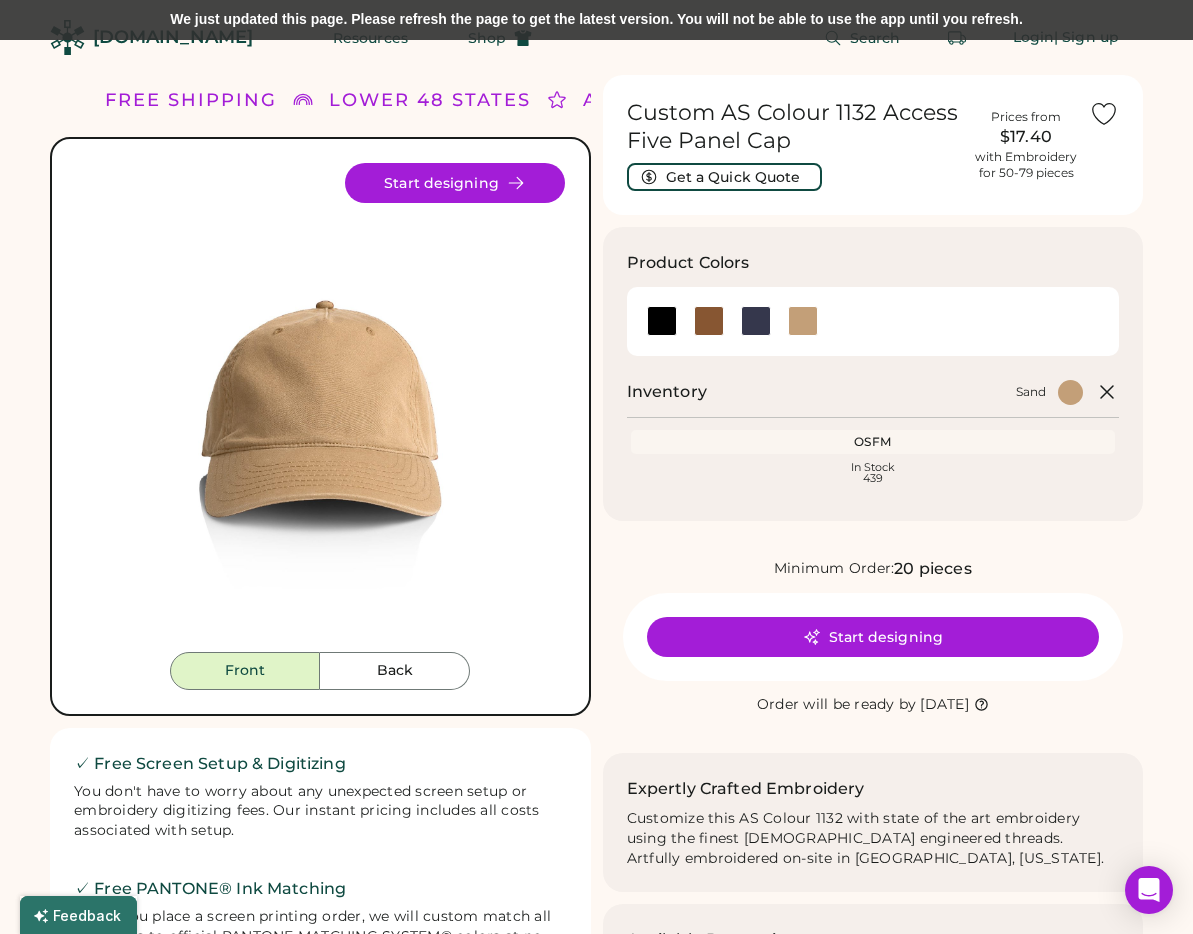 click on "Custom AS Colour 1132 Access Five Panel Cap    Get a Quick Quote" at bounding box center (795, 145) 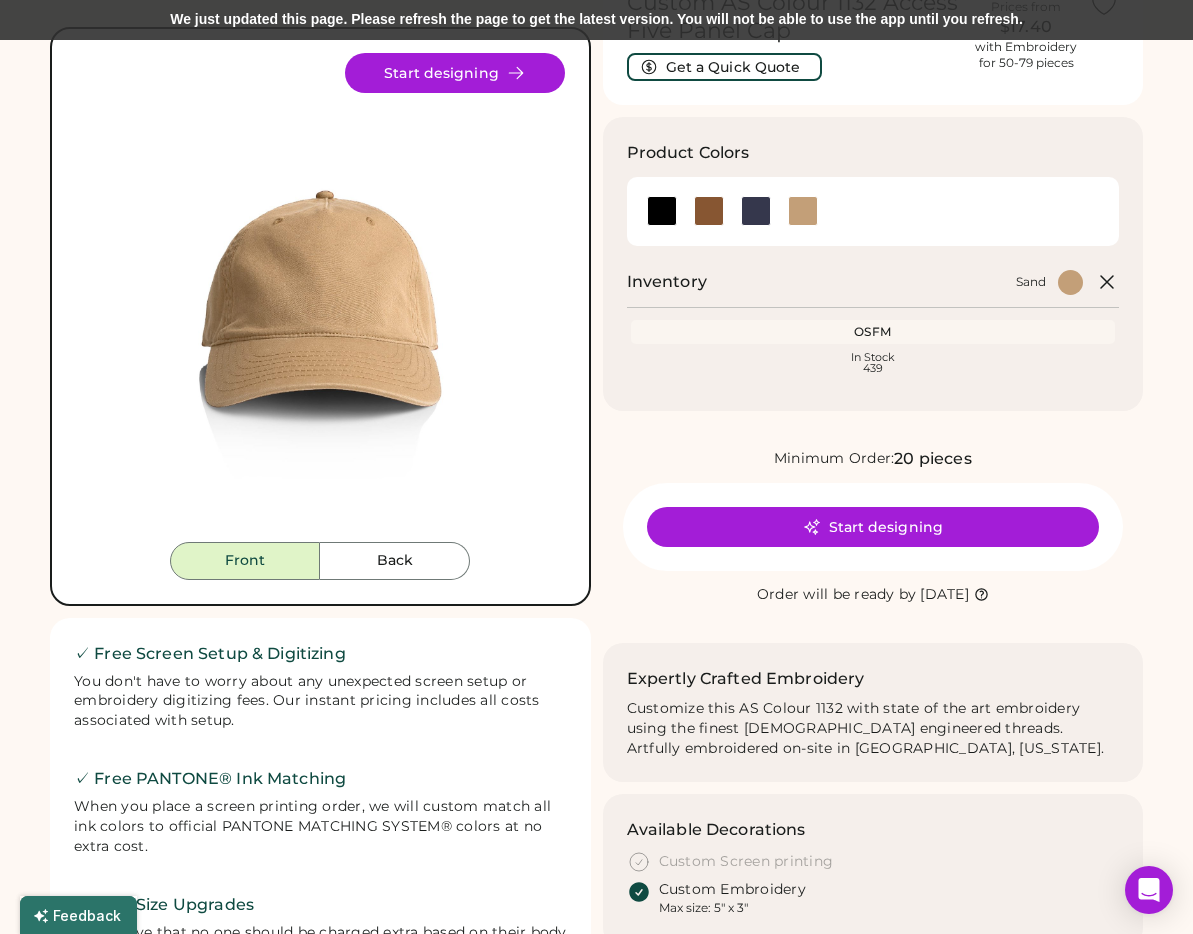 scroll, scrollTop: 0, scrollLeft: 0, axis: both 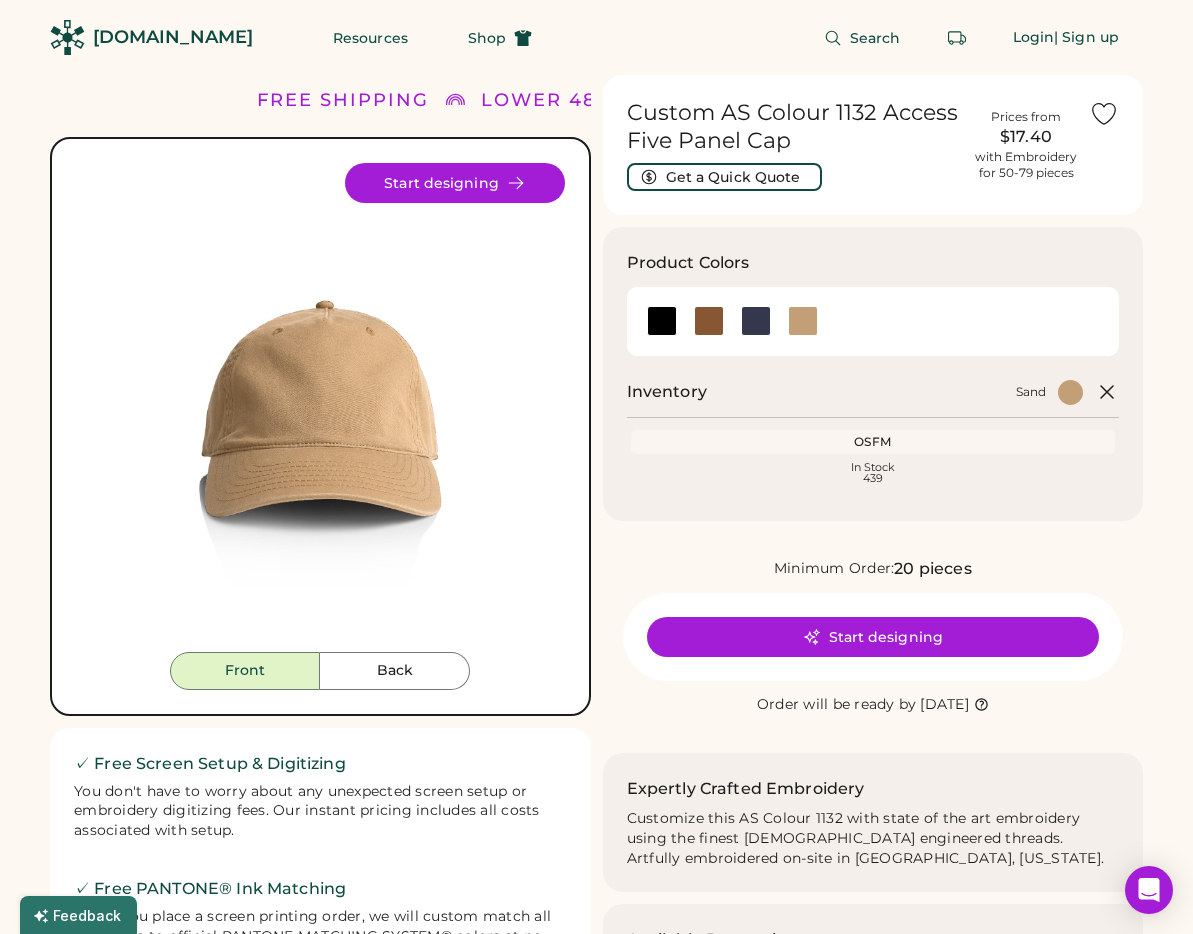 click on "Search Login  | Sign up" 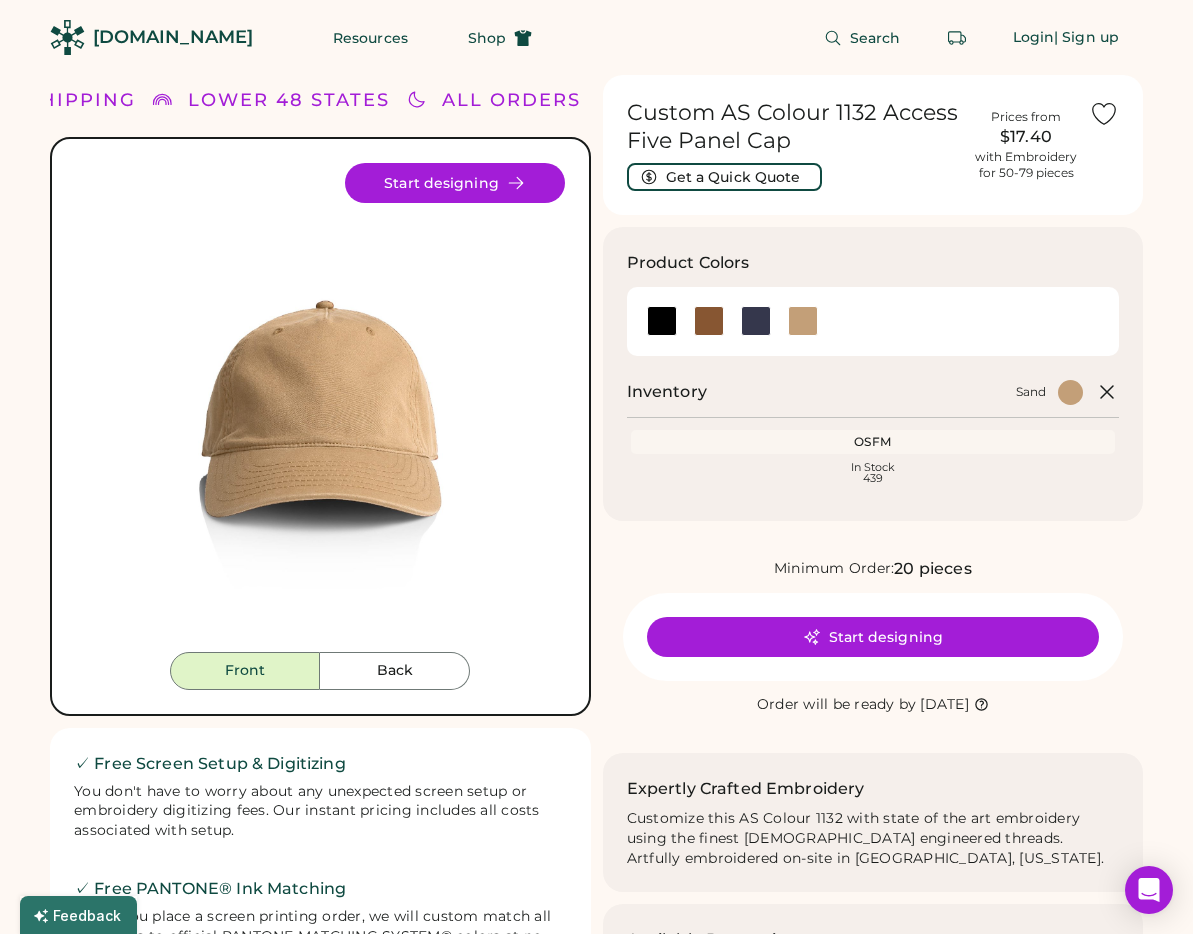 click on "Search Login  | Sign up" 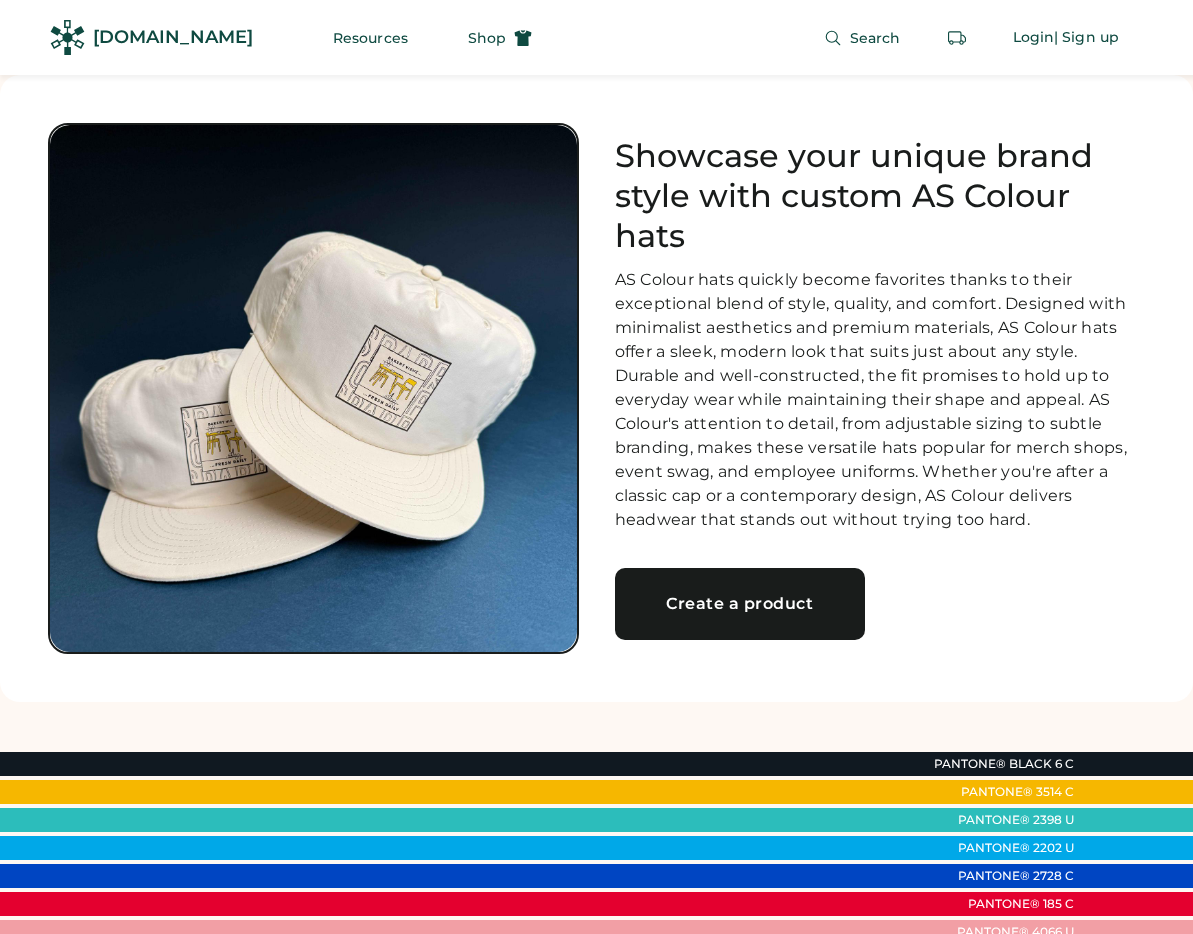 scroll, scrollTop: 6507, scrollLeft: 0, axis: vertical 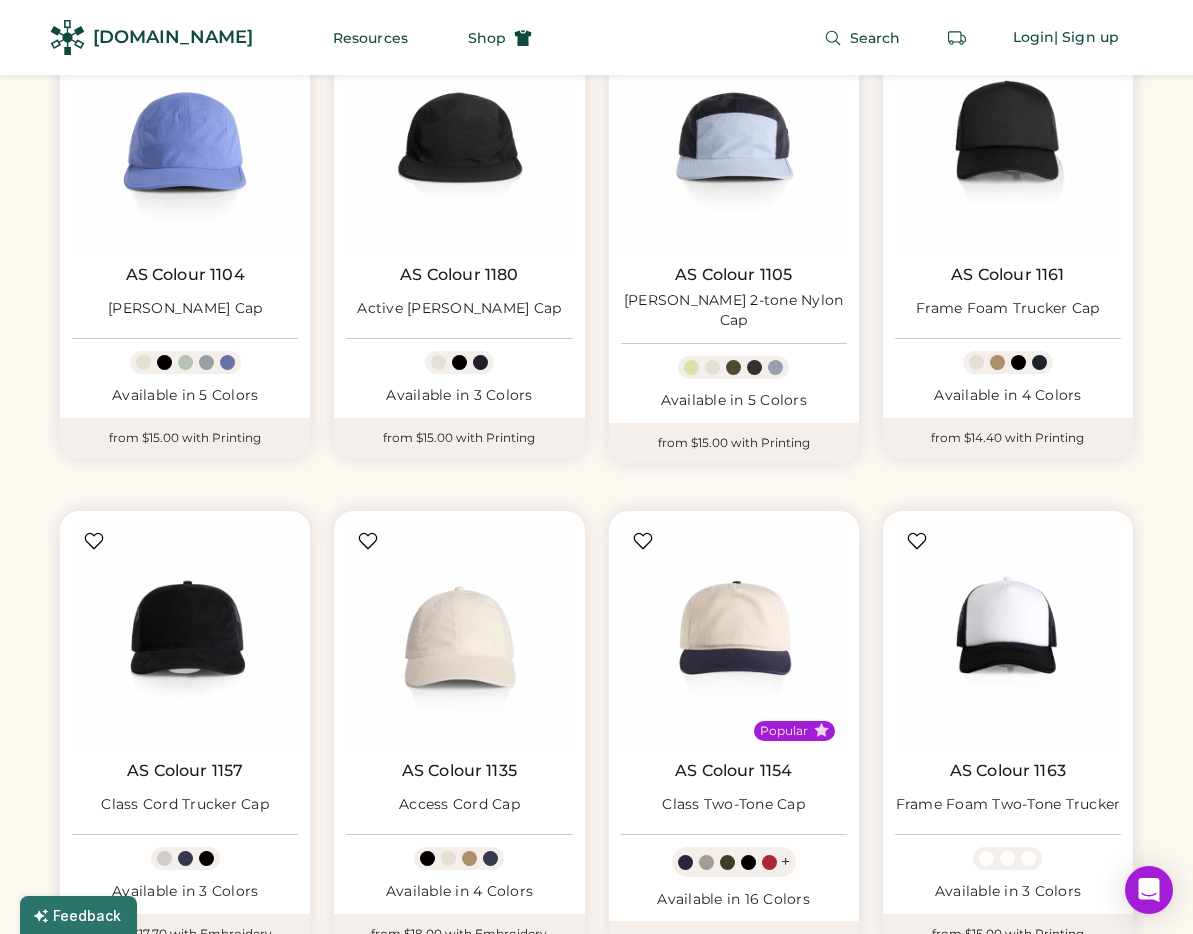 click on "AS Colour 1180 Active [PERSON_NAME] Cap
Available in 3 Colors from $15.00 with Printing" at bounding box center (459, 239) 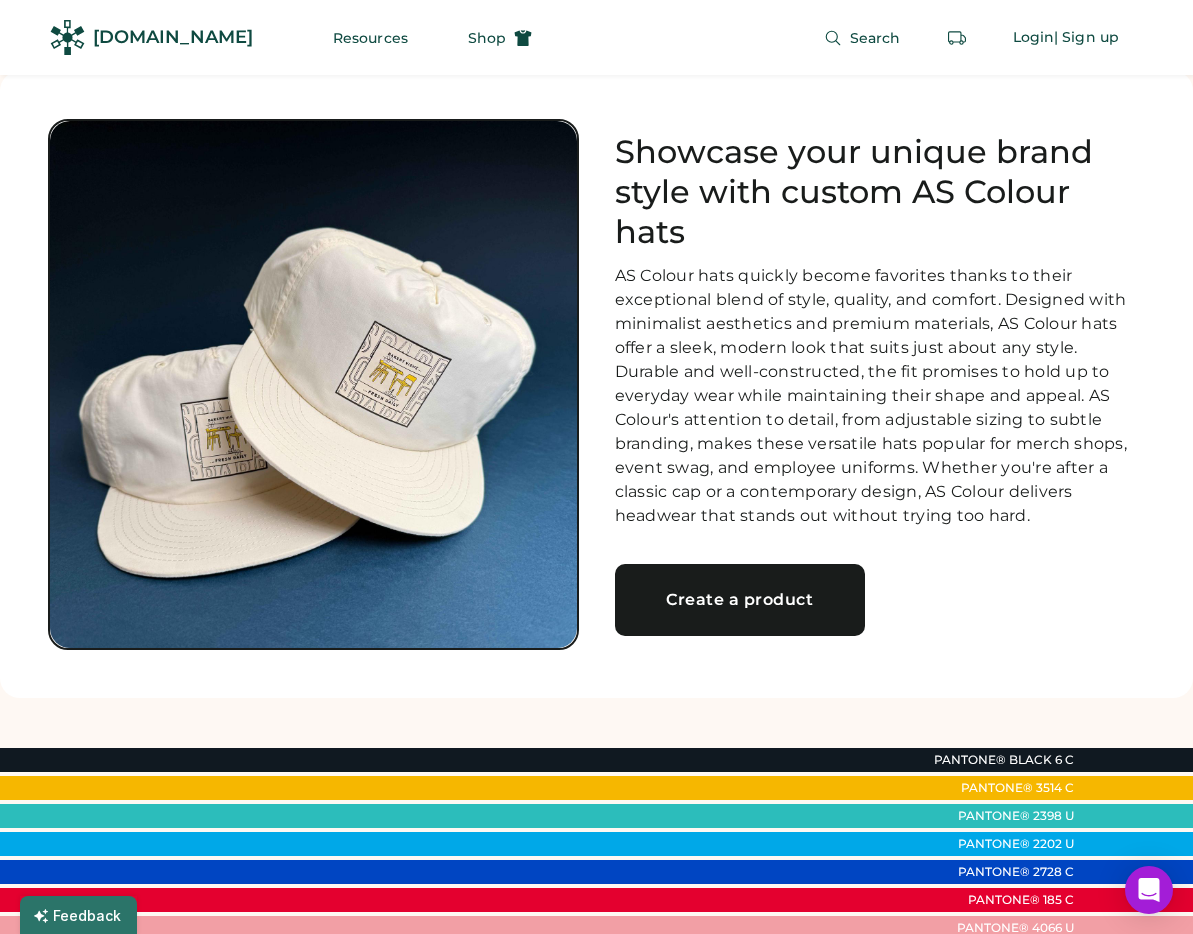 scroll, scrollTop: 8, scrollLeft: 0, axis: vertical 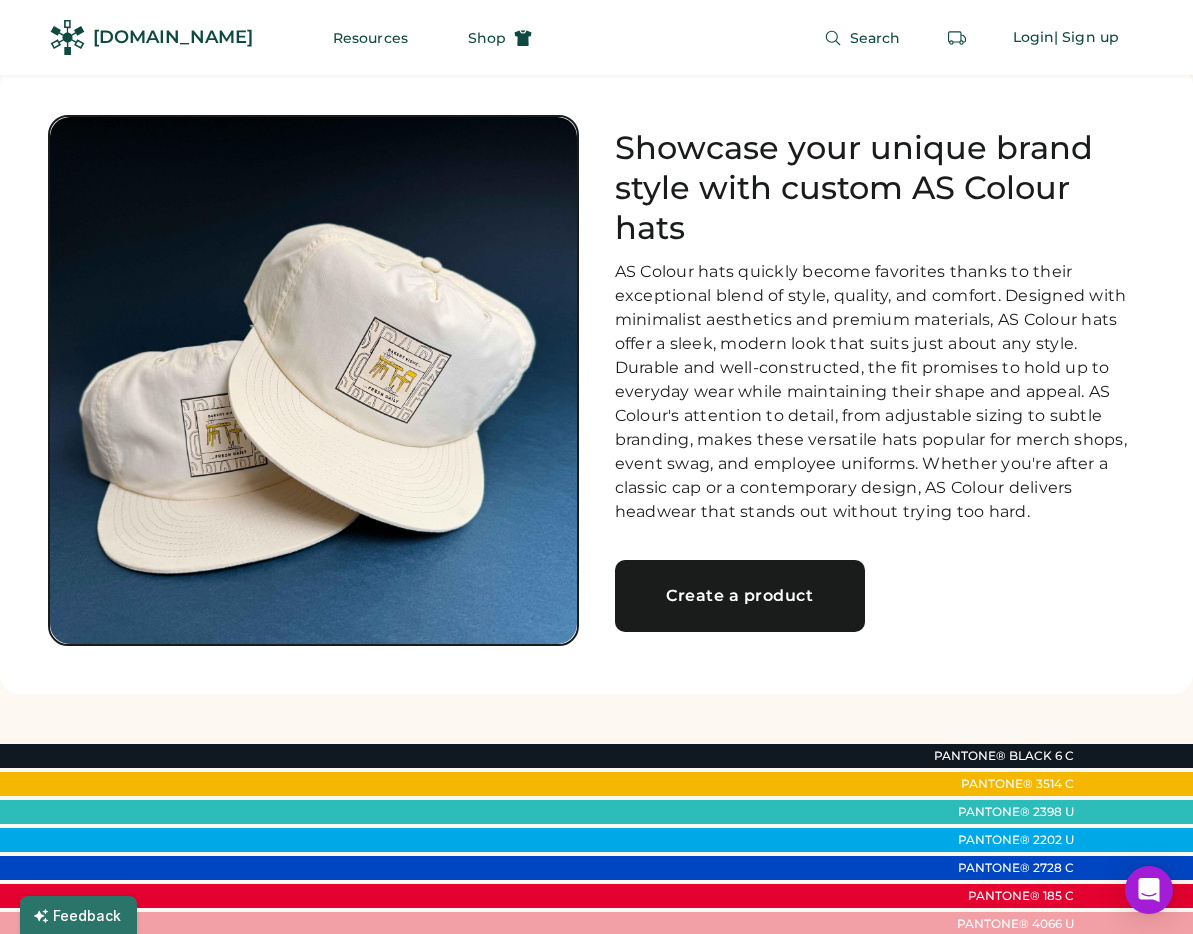 click at bounding box center [313, 380] 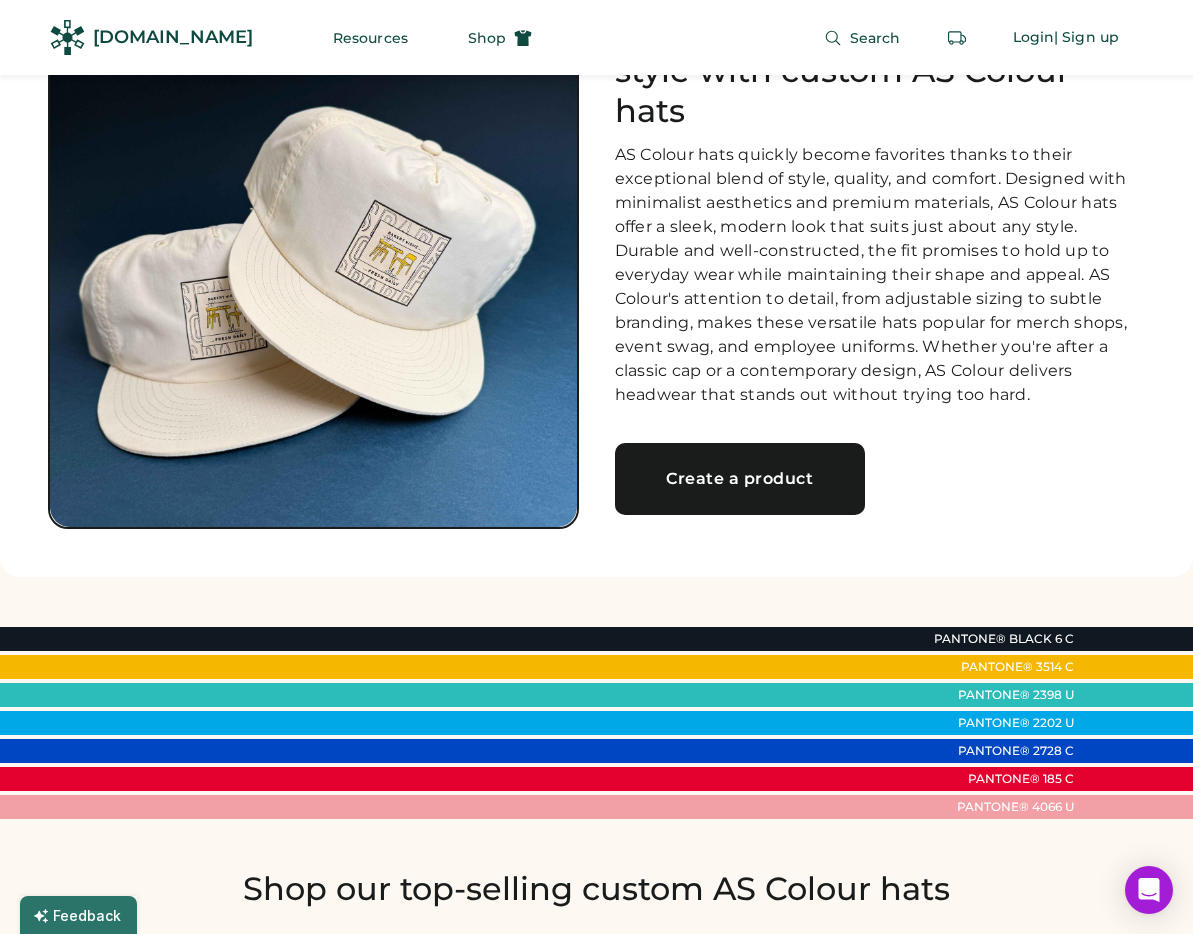 scroll, scrollTop: 149, scrollLeft: 0, axis: vertical 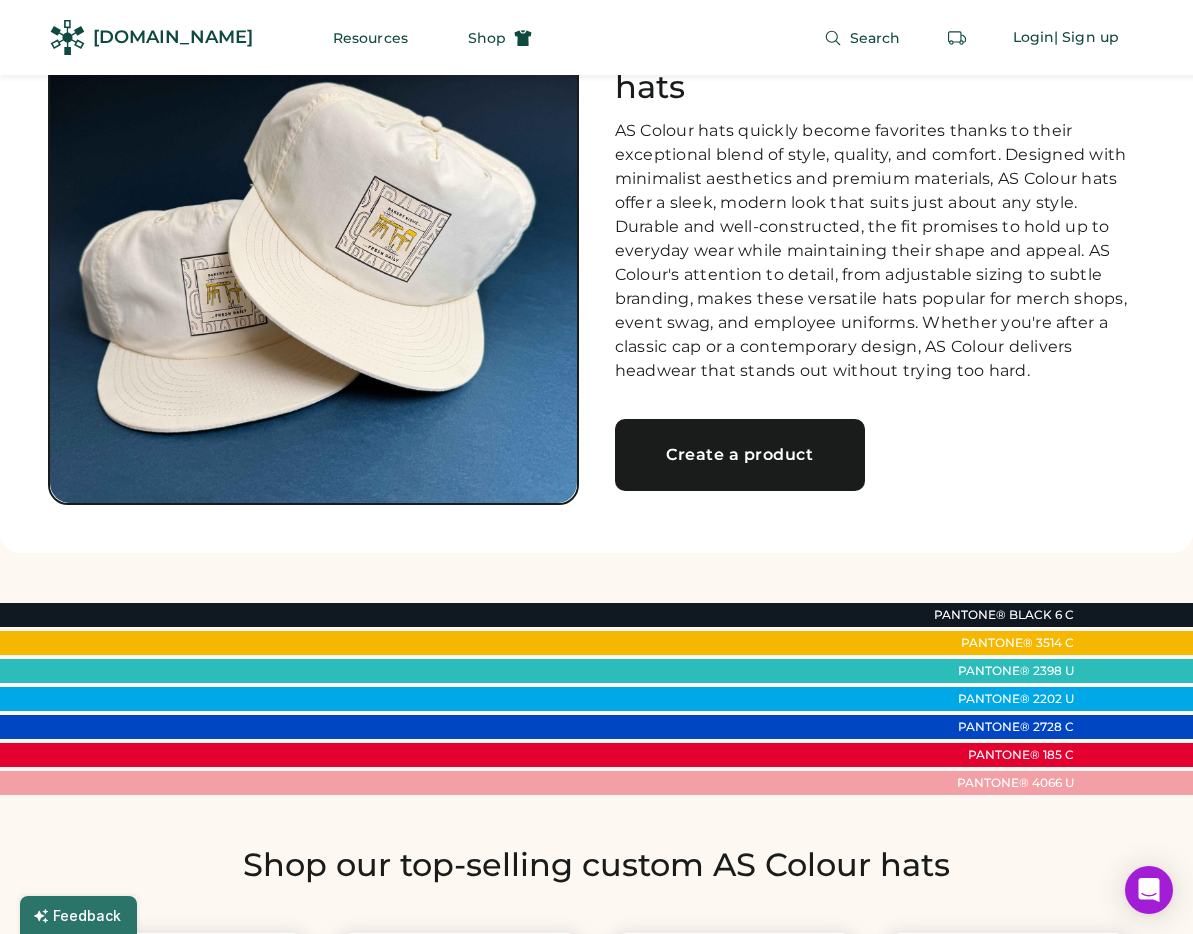 click on "Create a product" at bounding box center [740, 455] 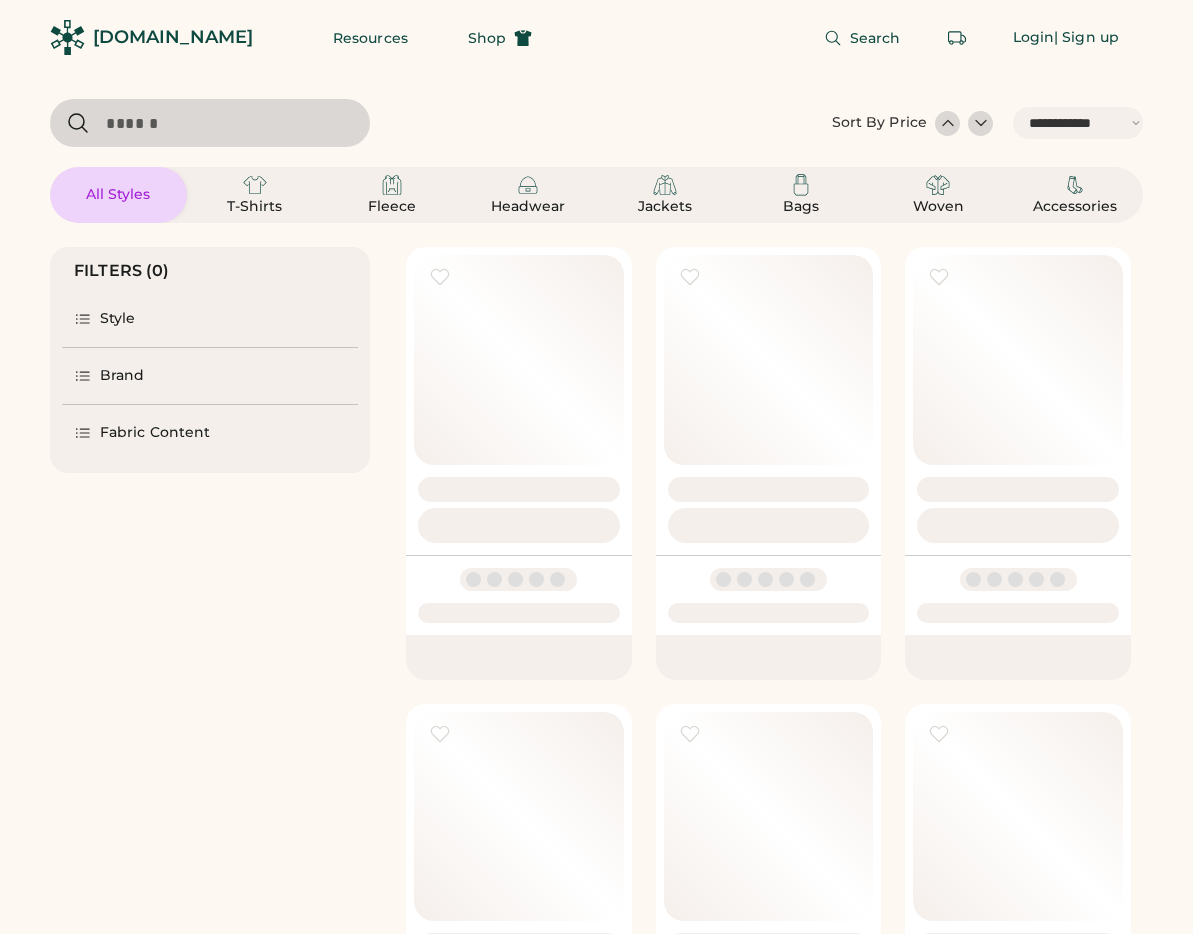 select on "*****" 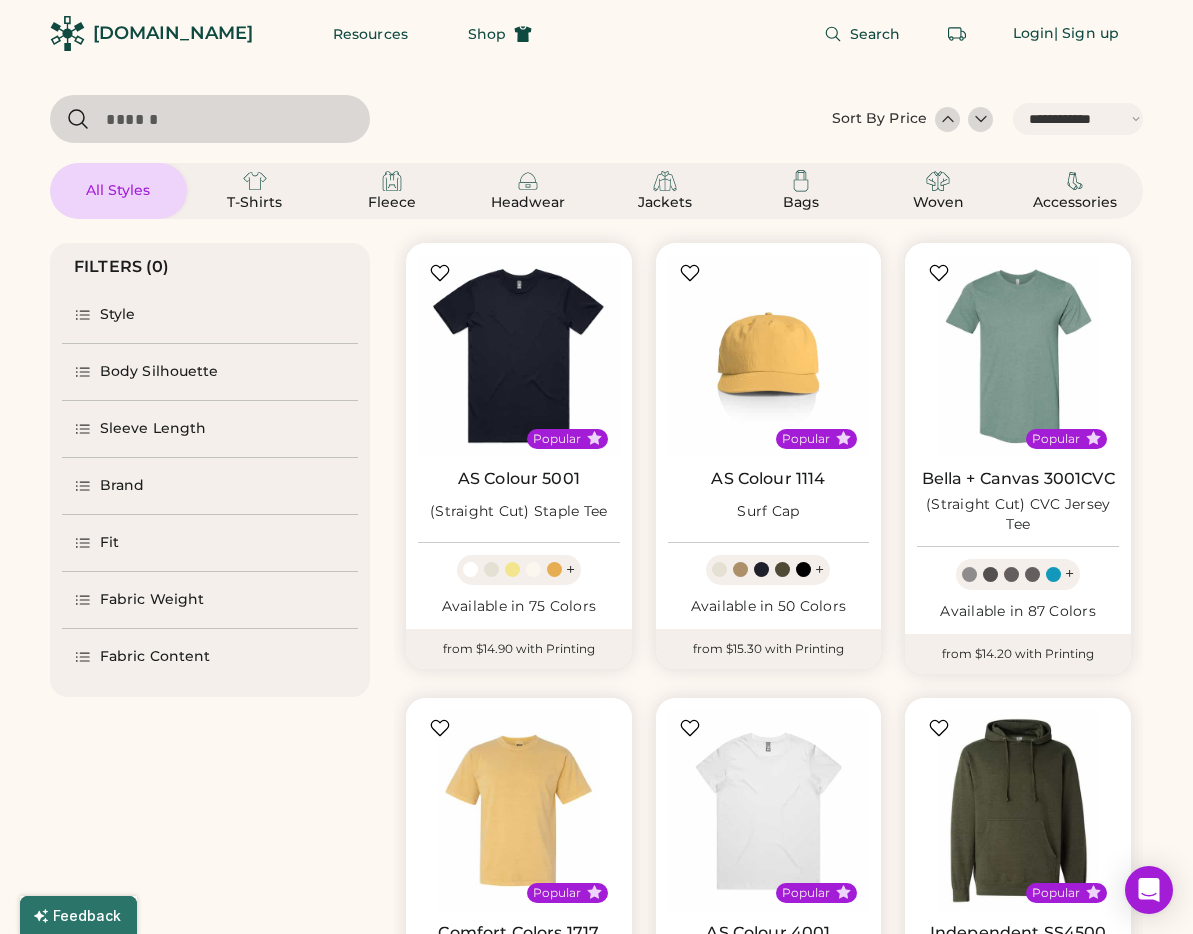 select on "*****" 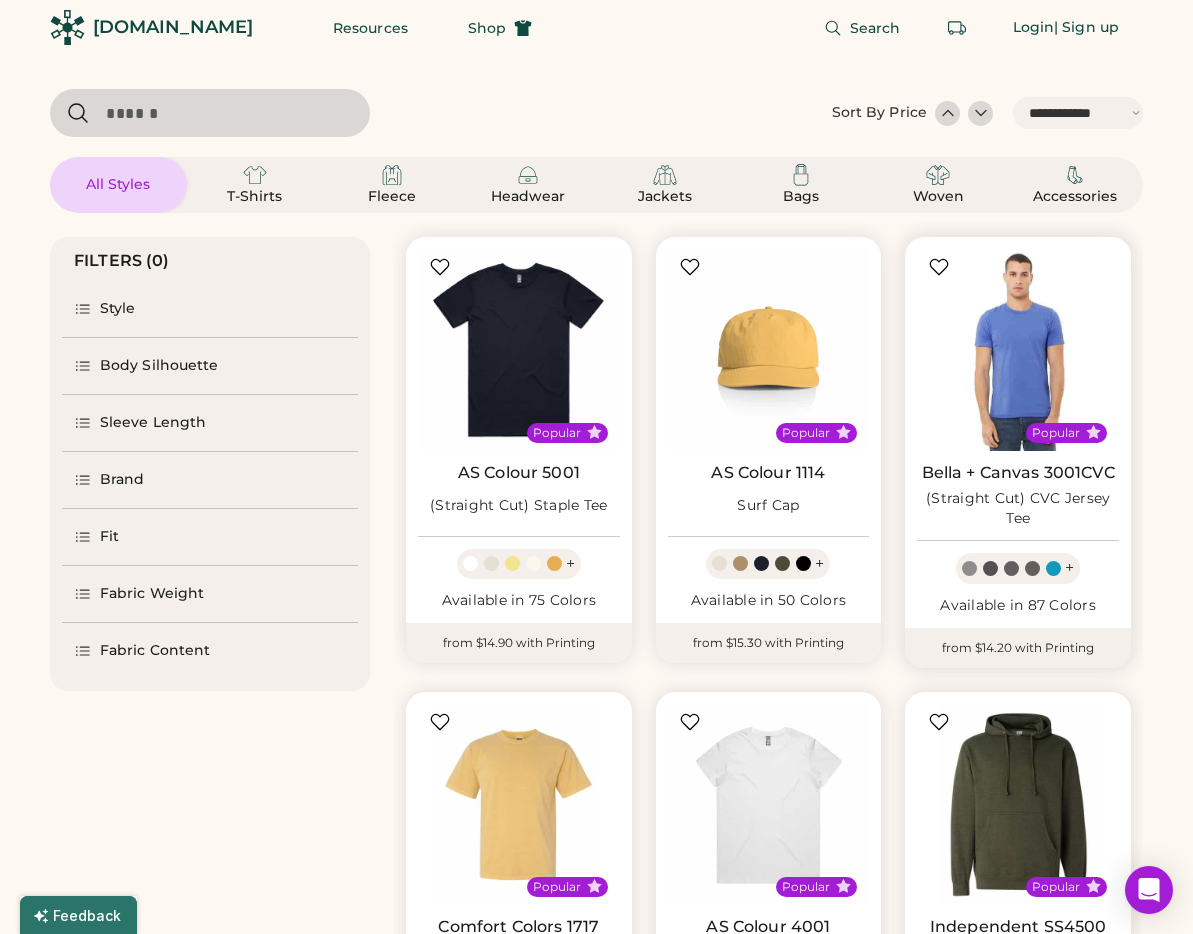 scroll, scrollTop: 12, scrollLeft: 0, axis: vertical 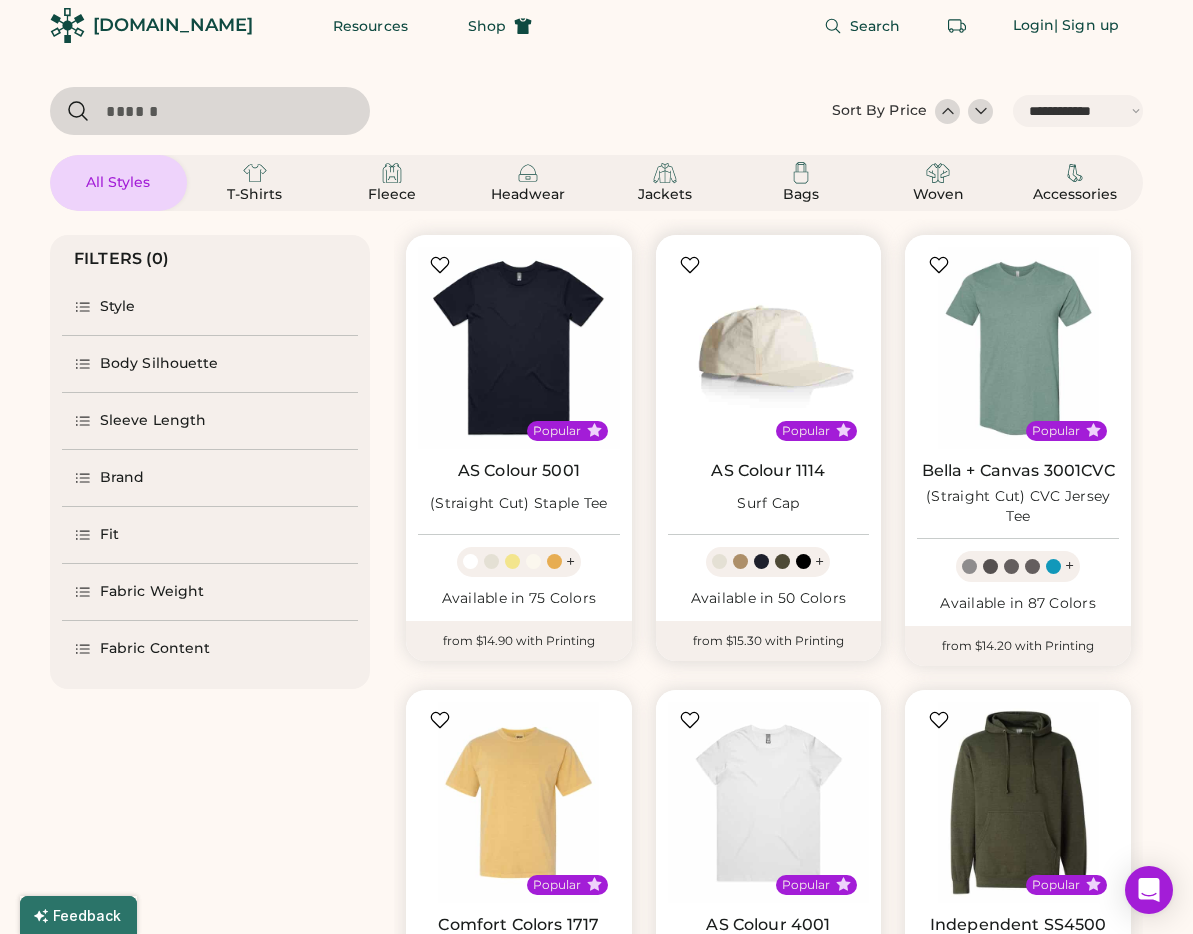 click at bounding box center [769, 348] 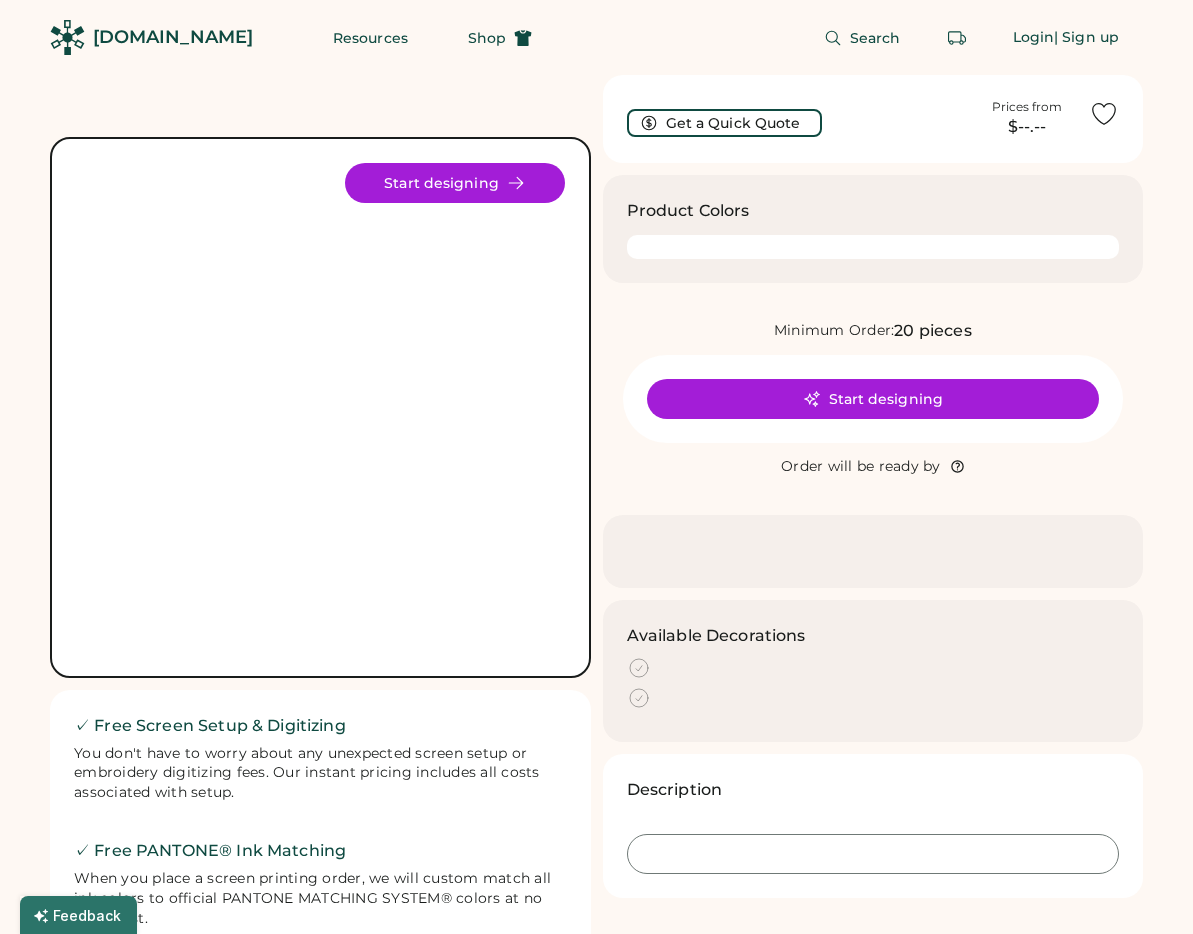 scroll, scrollTop: 0, scrollLeft: 0, axis: both 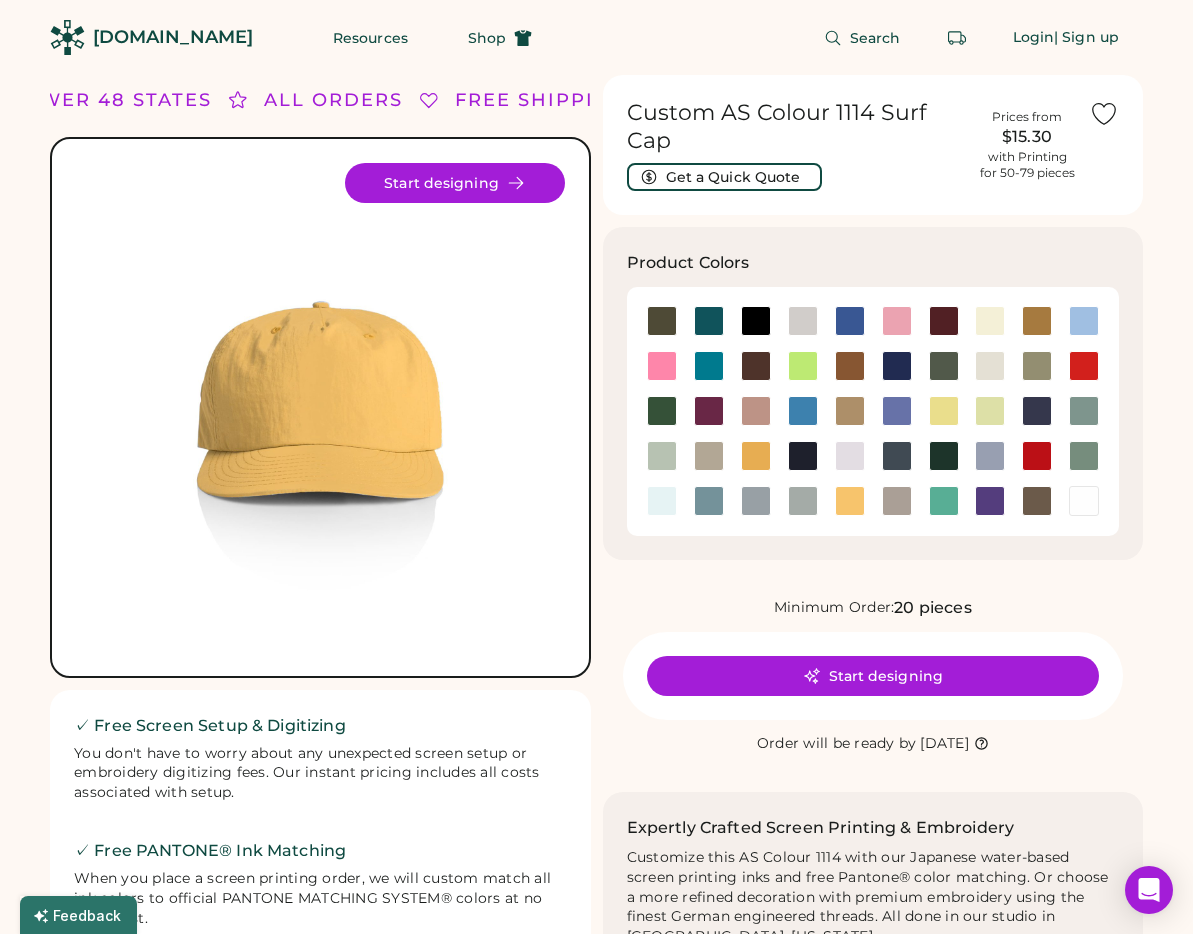 click on "FREE SHIPPING LOWER 48 STATES ALL ORDERS FREE SHIPPING LOWER 48 STATES ALL ORDERS FREE SHIPPING Start designing    ✓ Free Screen Setup & Digitizing You don't have to worry about any unexpected screen setup or embroidery digitizing fees. Our instant pricing includes all costs associated with setup. ✓ Free PANTONE® Ink Matching When you place a screen printing order, we will custom match all ink colors to official PANTONE MATCHING SYSTEM® colors at no extra cost. ✓ Free Size Upgrades We believe that no one should be charged extra based on their body size. That's why we don't charge more for sizes over XL. ✓ Free Shipping All of our screen printing and embroidery is meticulously crafted at our studio in [GEOGRAPHIC_DATA], [US_STATE] and shipped free to the lower 48 states. Custom AS Colour 1114 Surf Cap    Get a Quick Quote Prices from $15.30 with Printing
for 50-79 pieces    Product Colors Minimum Order:  20 pieces    Start designing Order will be ready by [DATE]     This Style in Use       Description" at bounding box center (596, 932) 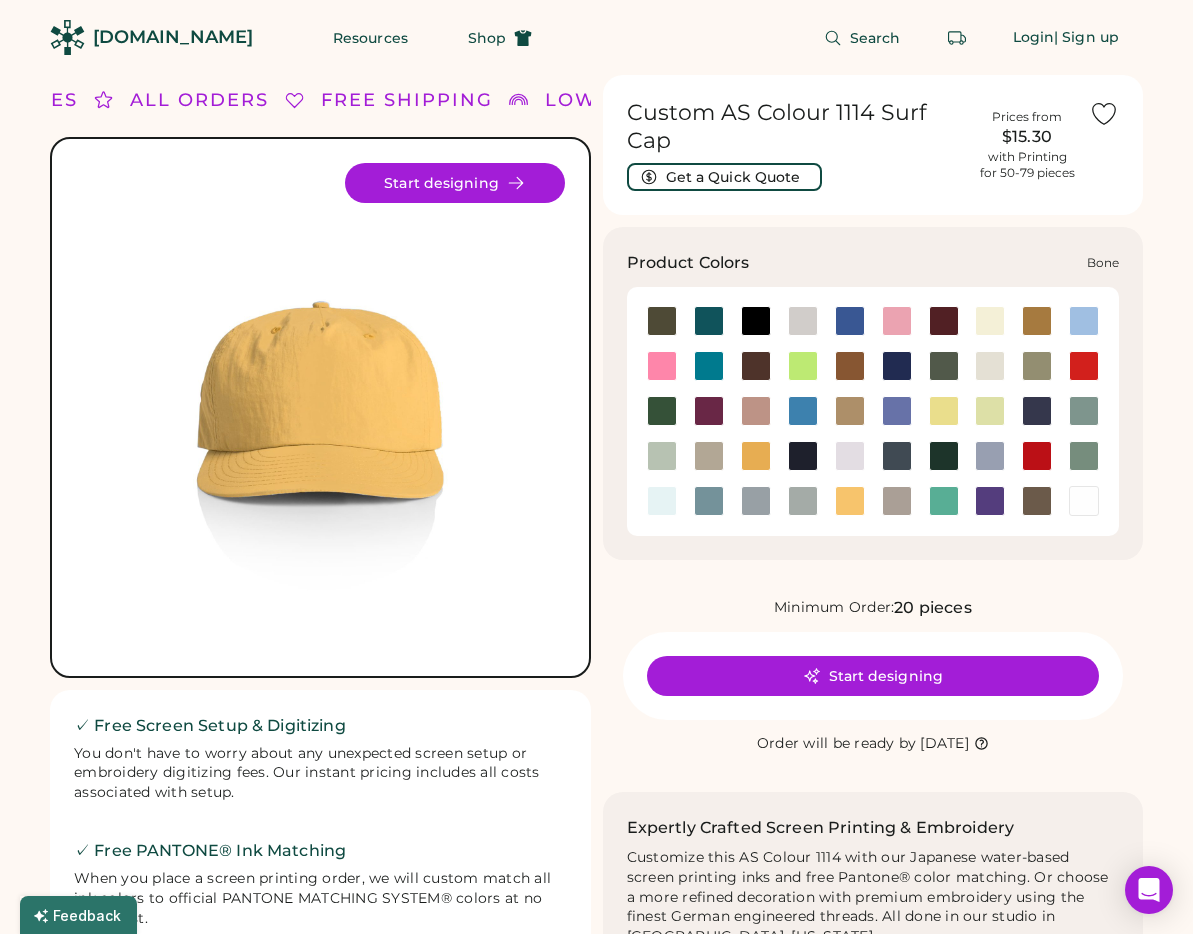 click at bounding box center [803, 321] 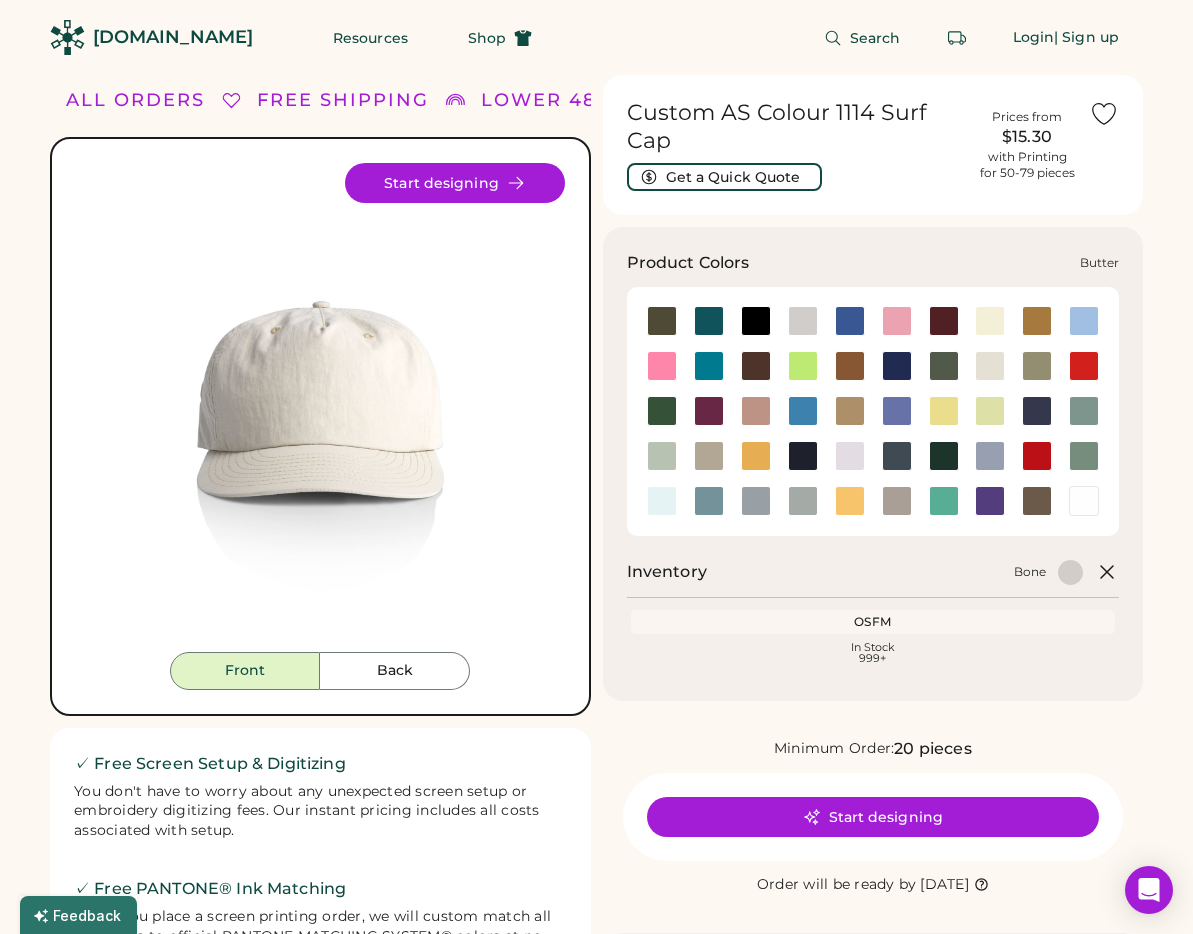click at bounding box center [990, 321] 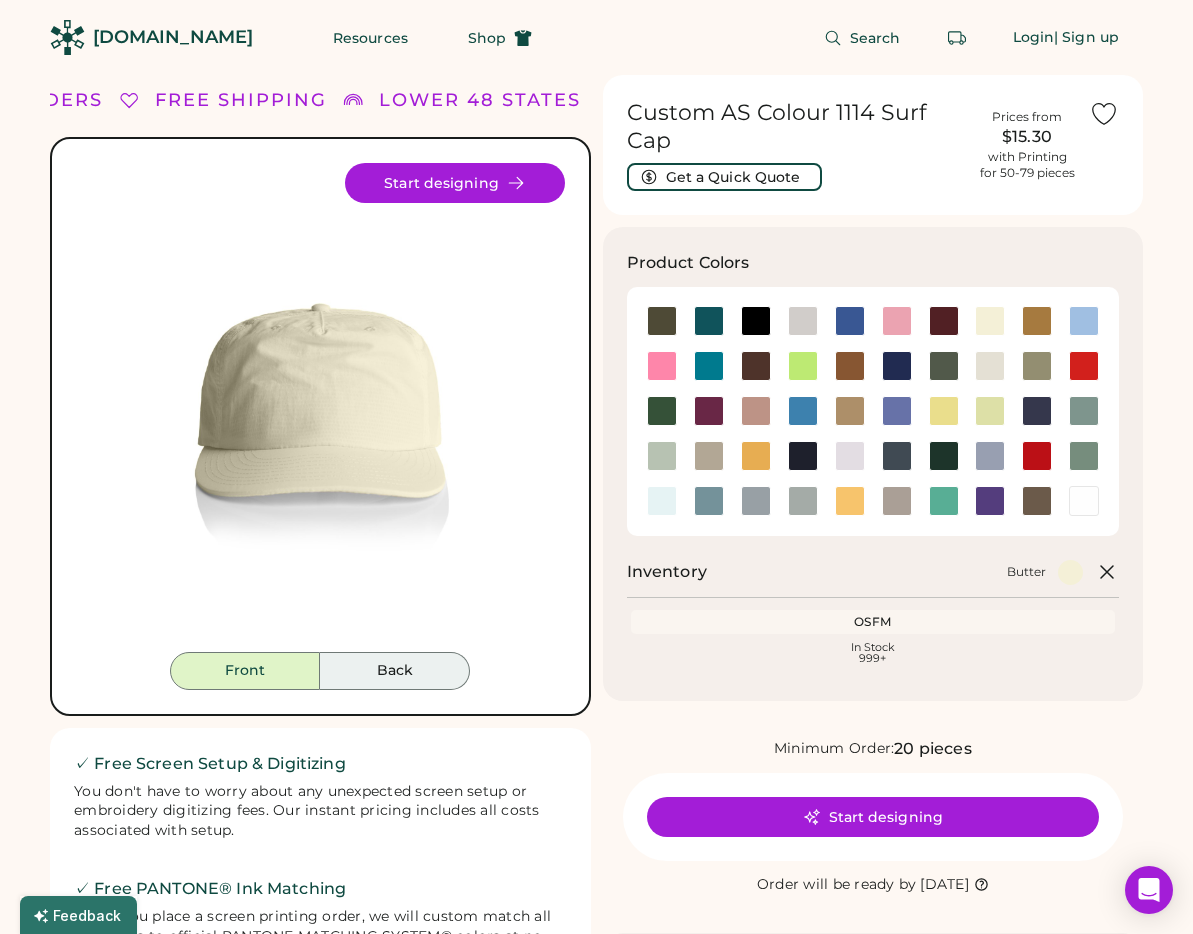 click on "Back" at bounding box center [395, 671] 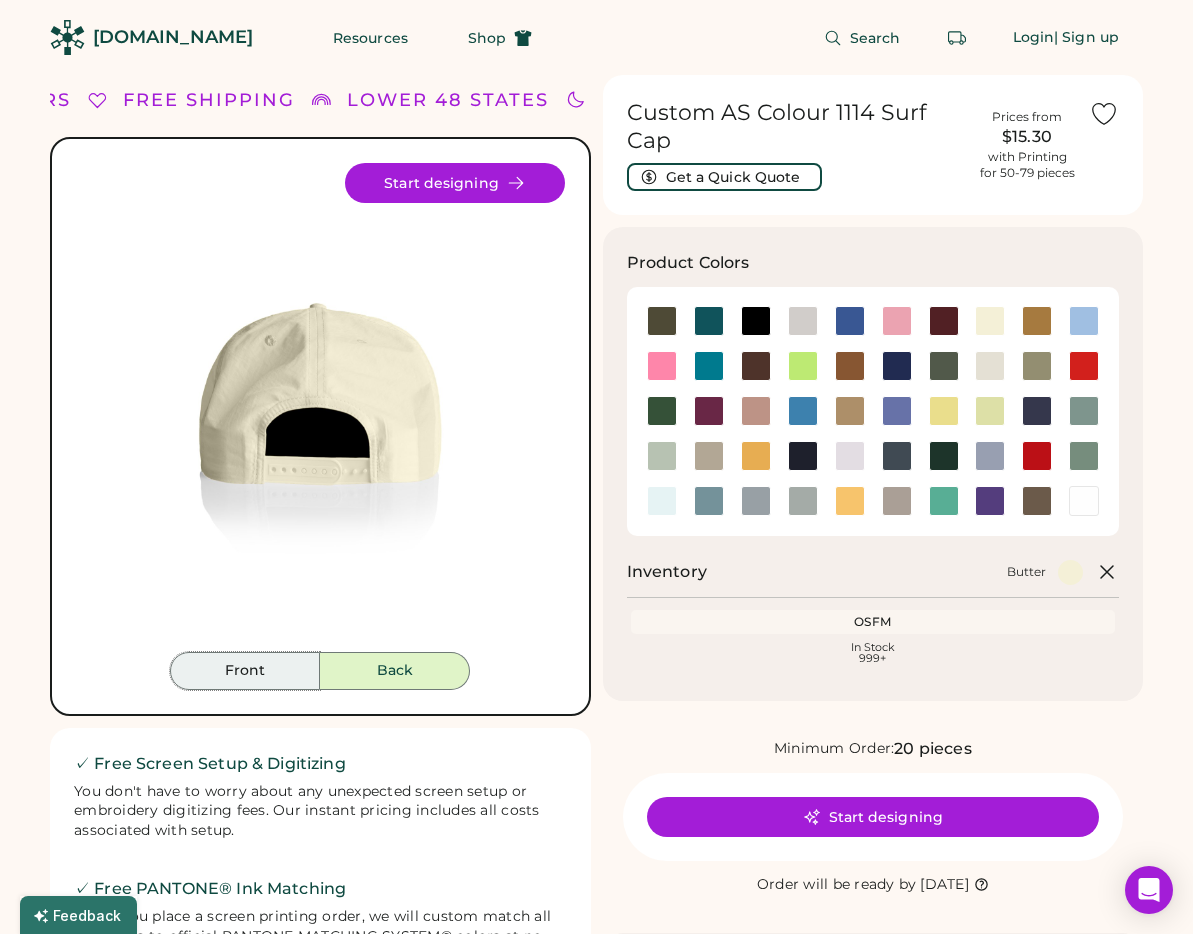 click on "Front" at bounding box center [245, 671] 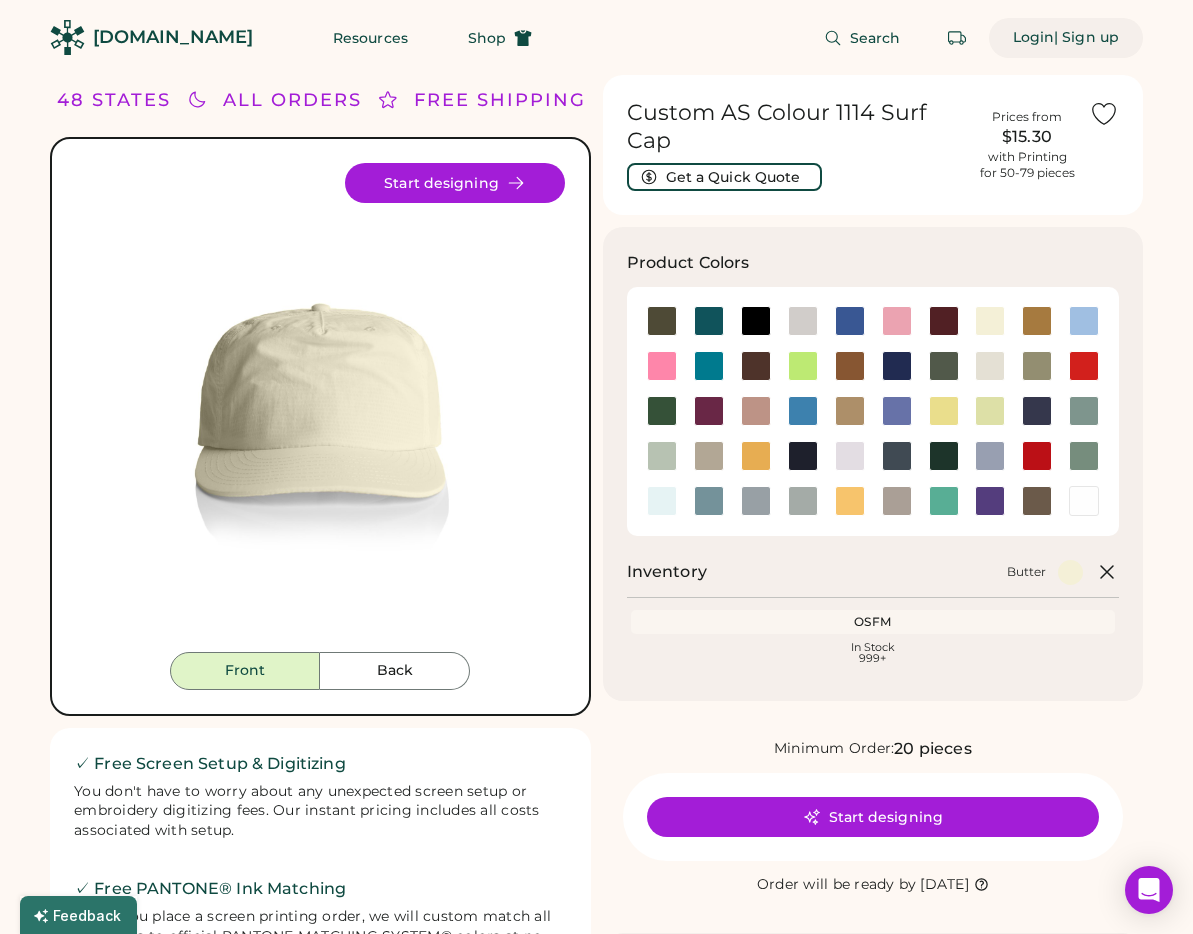 click on "| Sign up" at bounding box center (1086, 38) 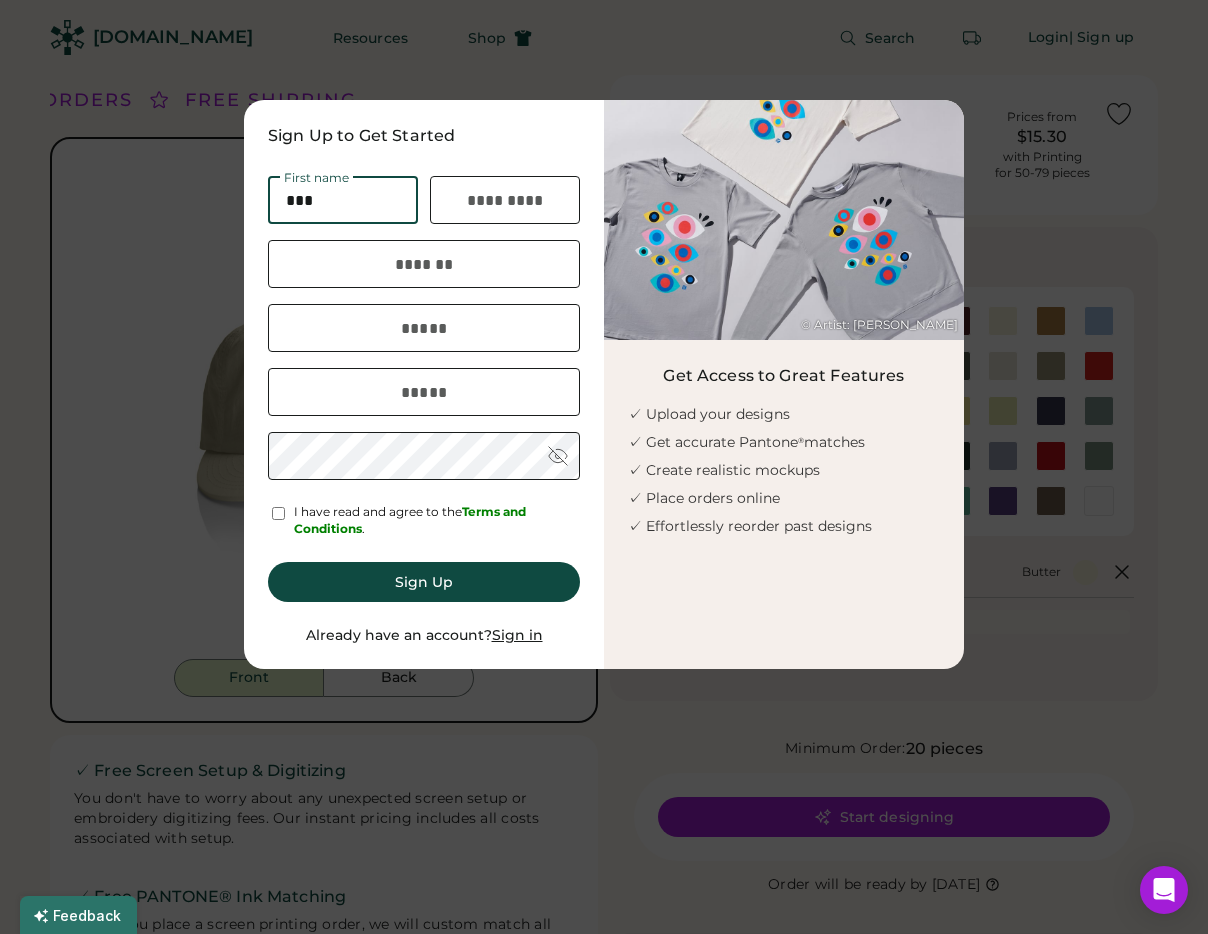 type on "***" 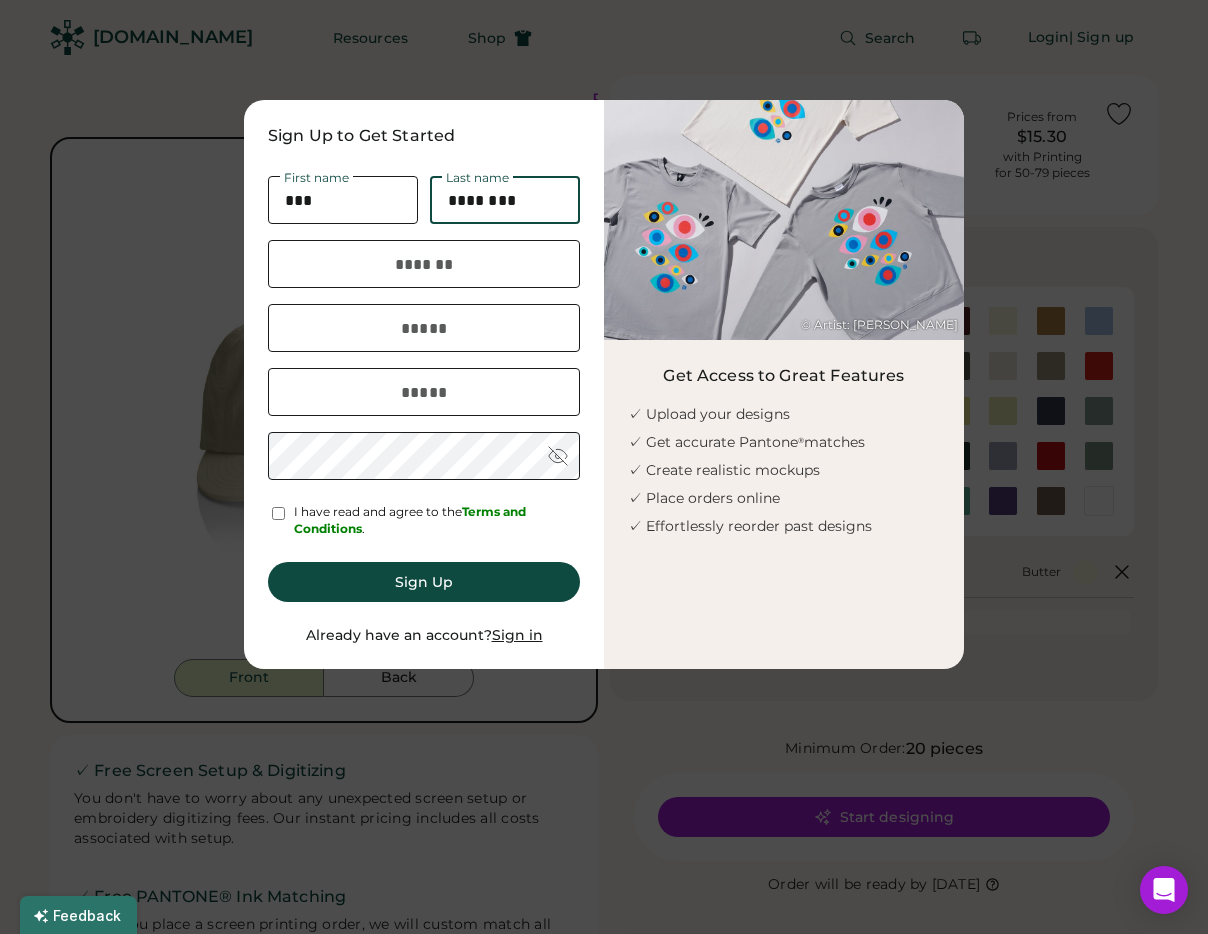type on "********" 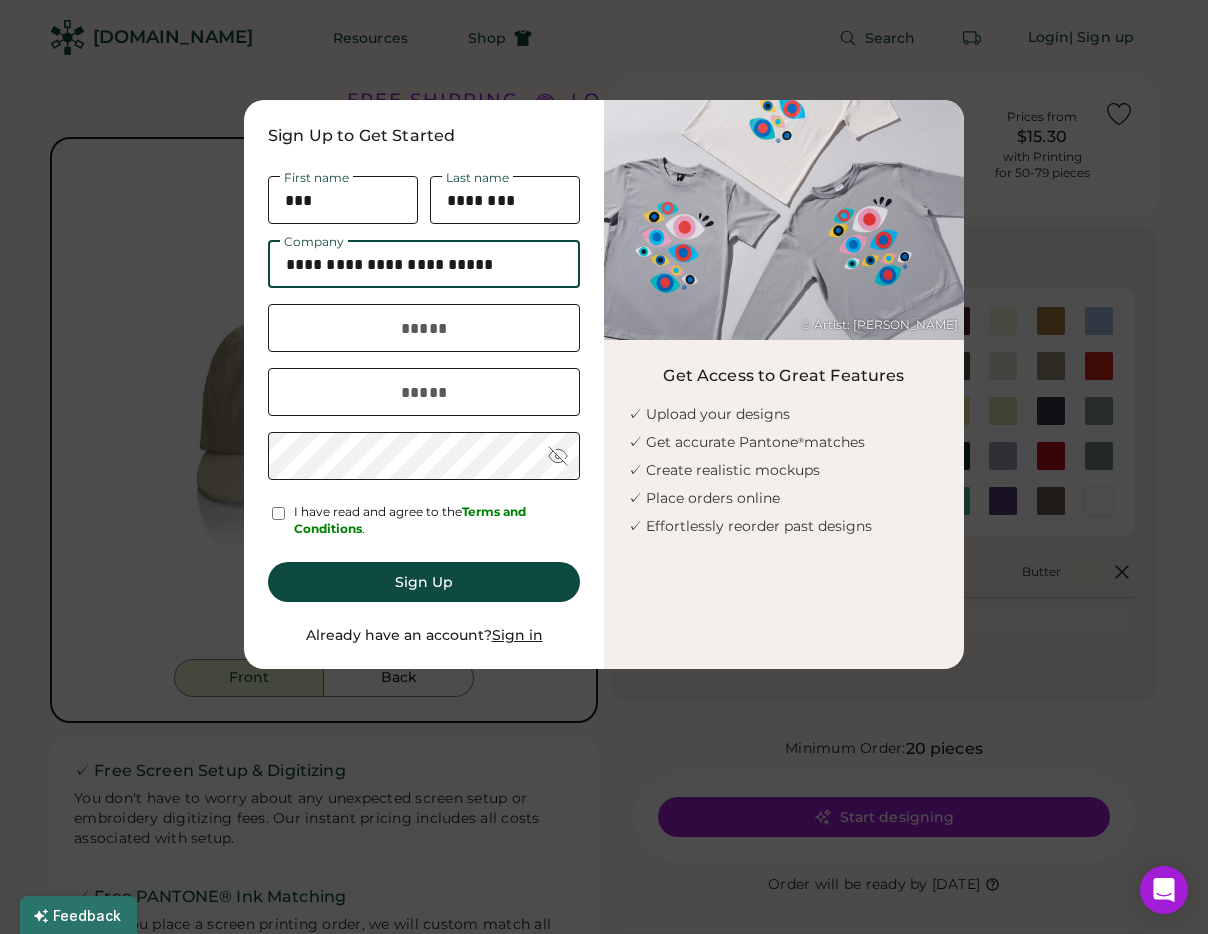 type on "**********" 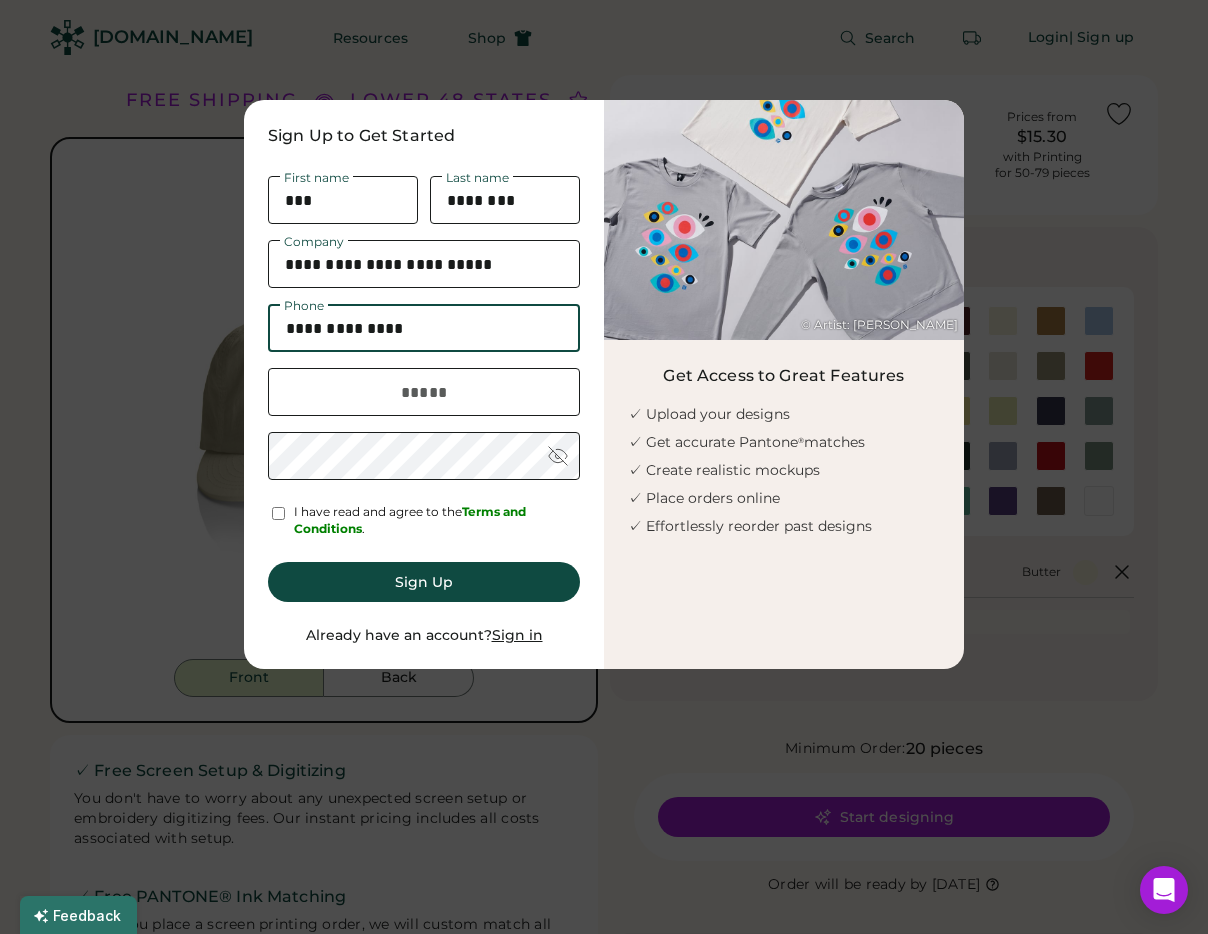 type on "**********" 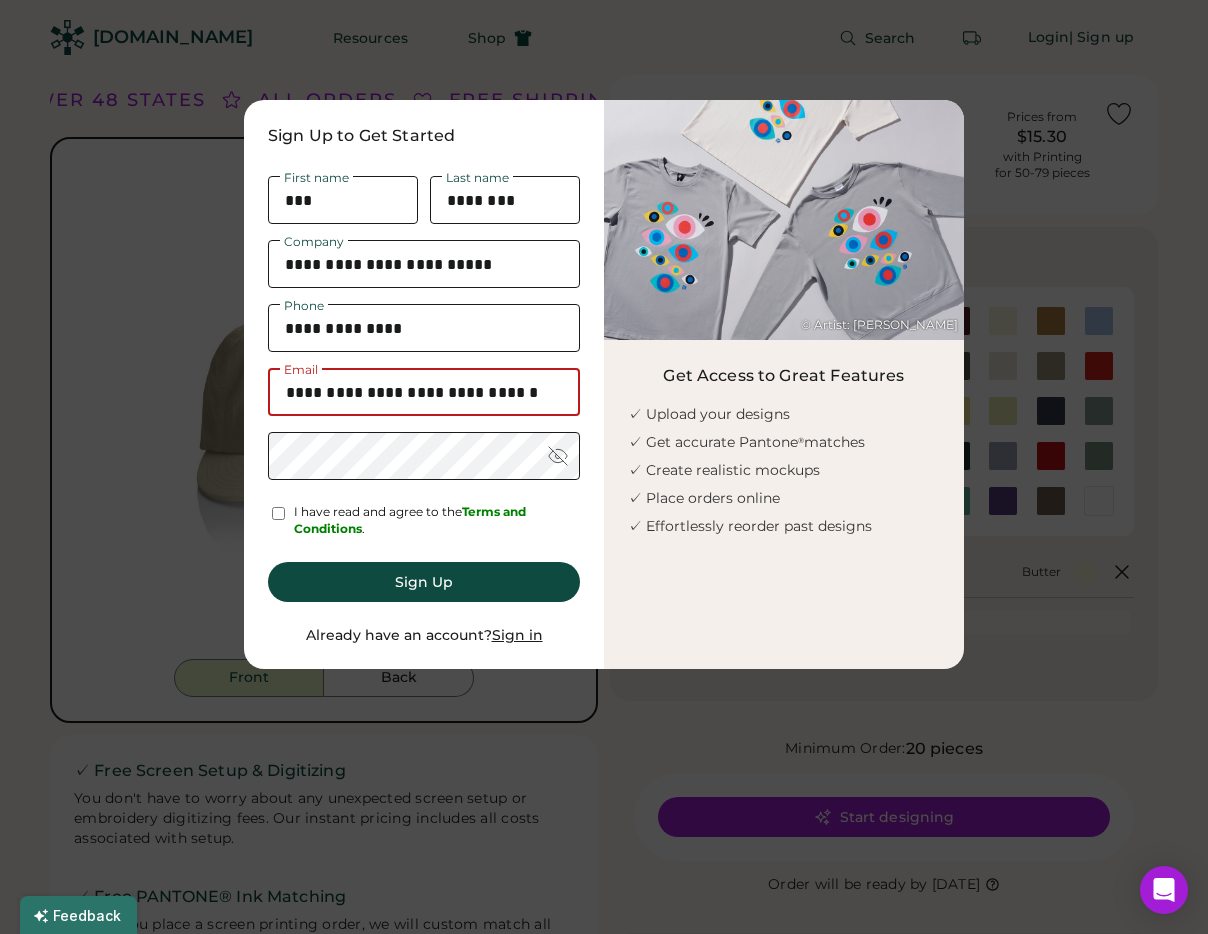scroll, scrollTop: 0, scrollLeft: 12, axis: horizontal 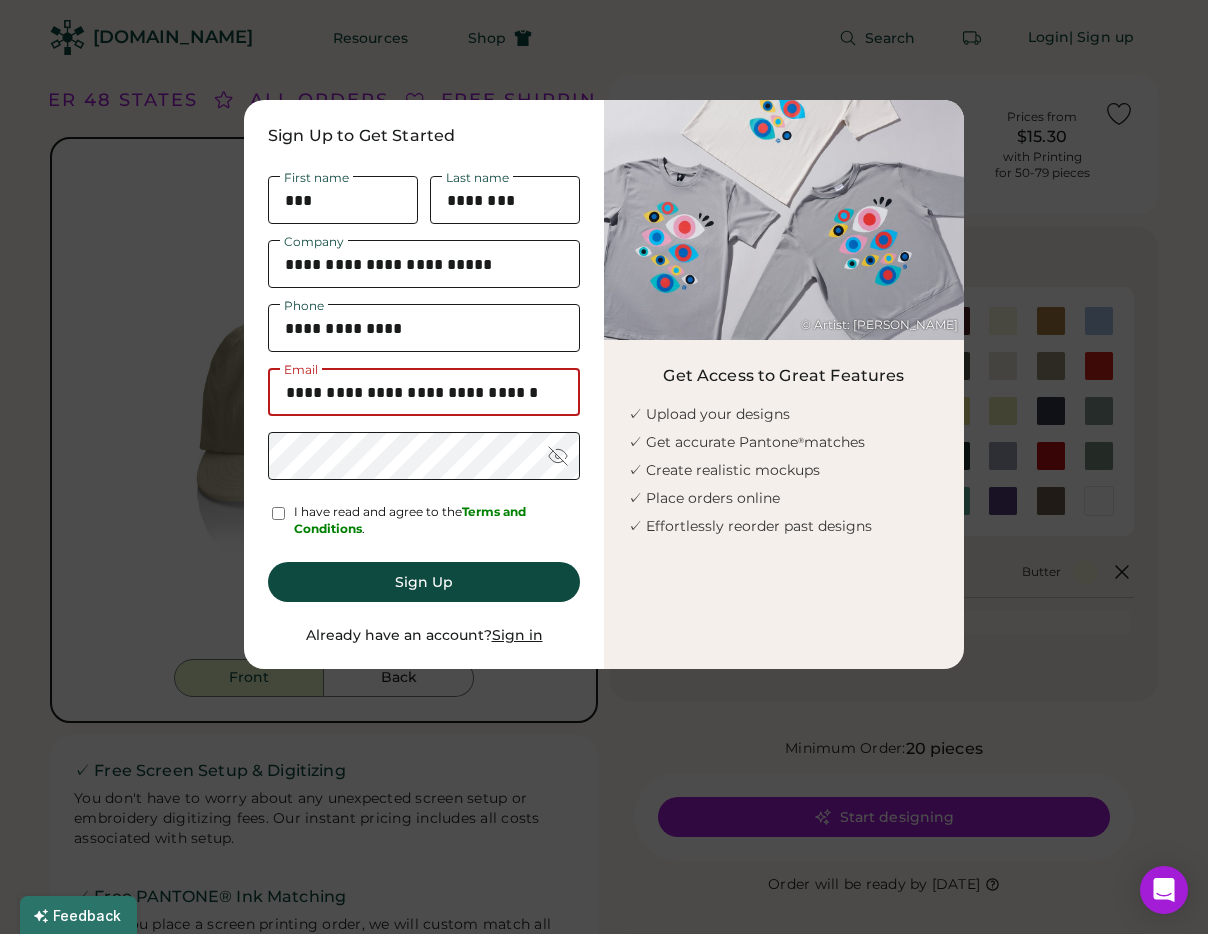 type on "**********" 